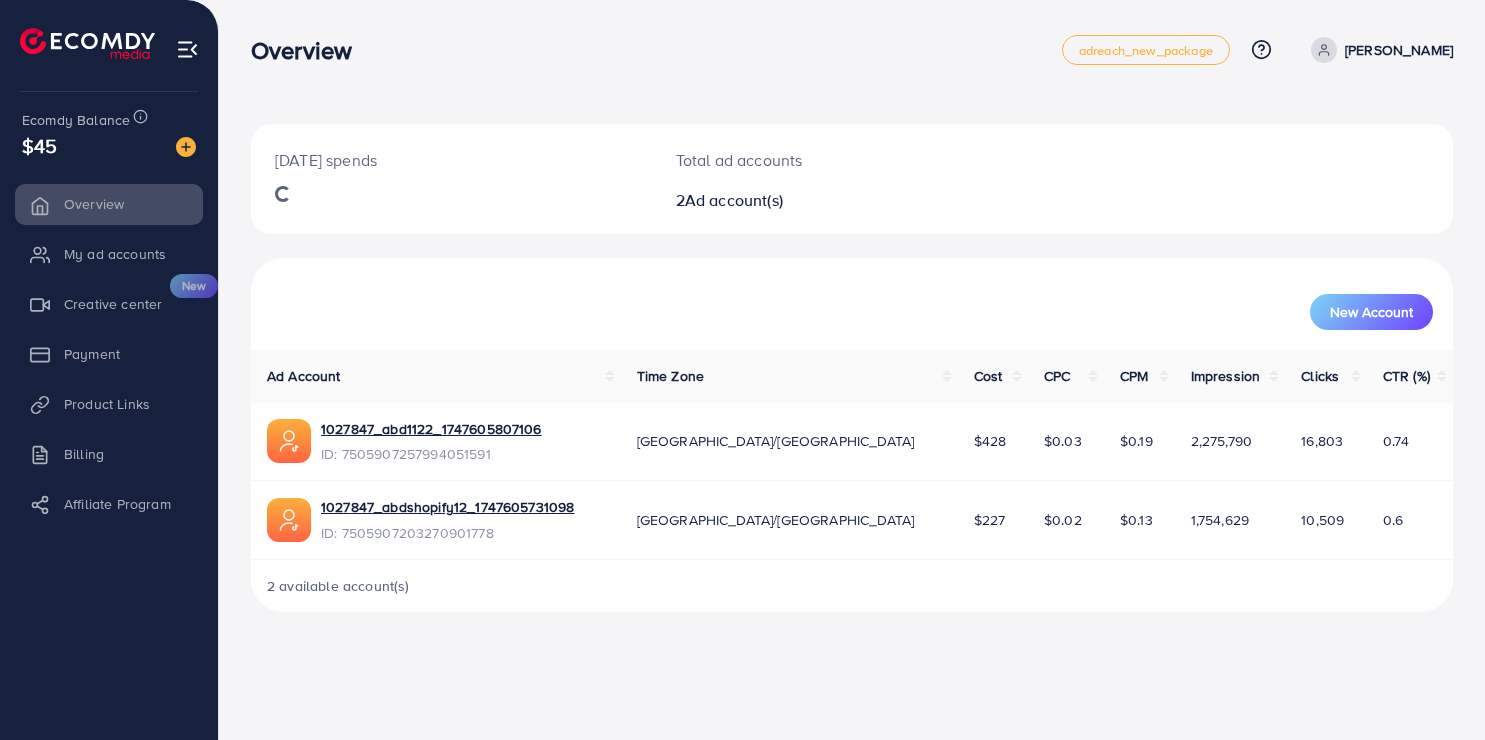 scroll, scrollTop: 0, scrollLeft: 0, axis: both 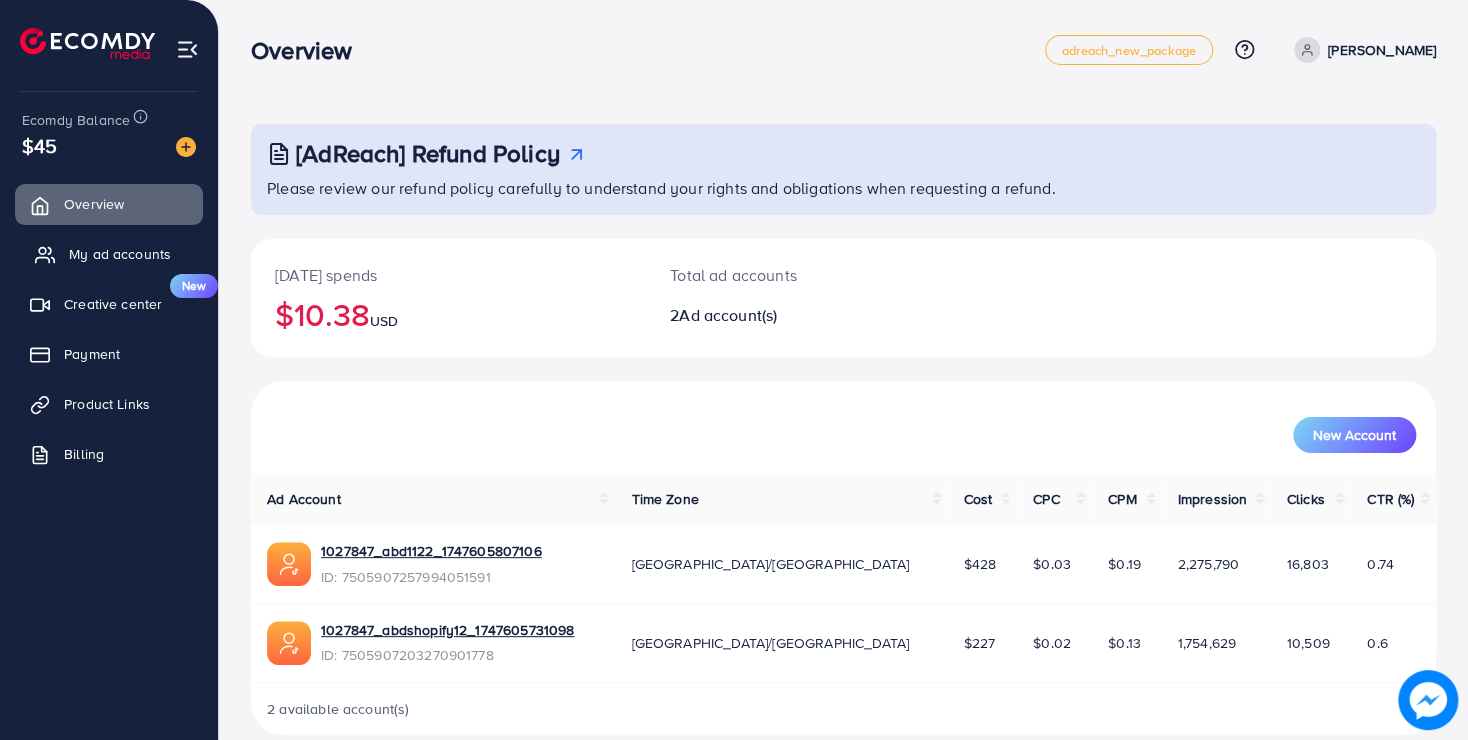 click on "My ad accounts" at bounding box center (109, 254) 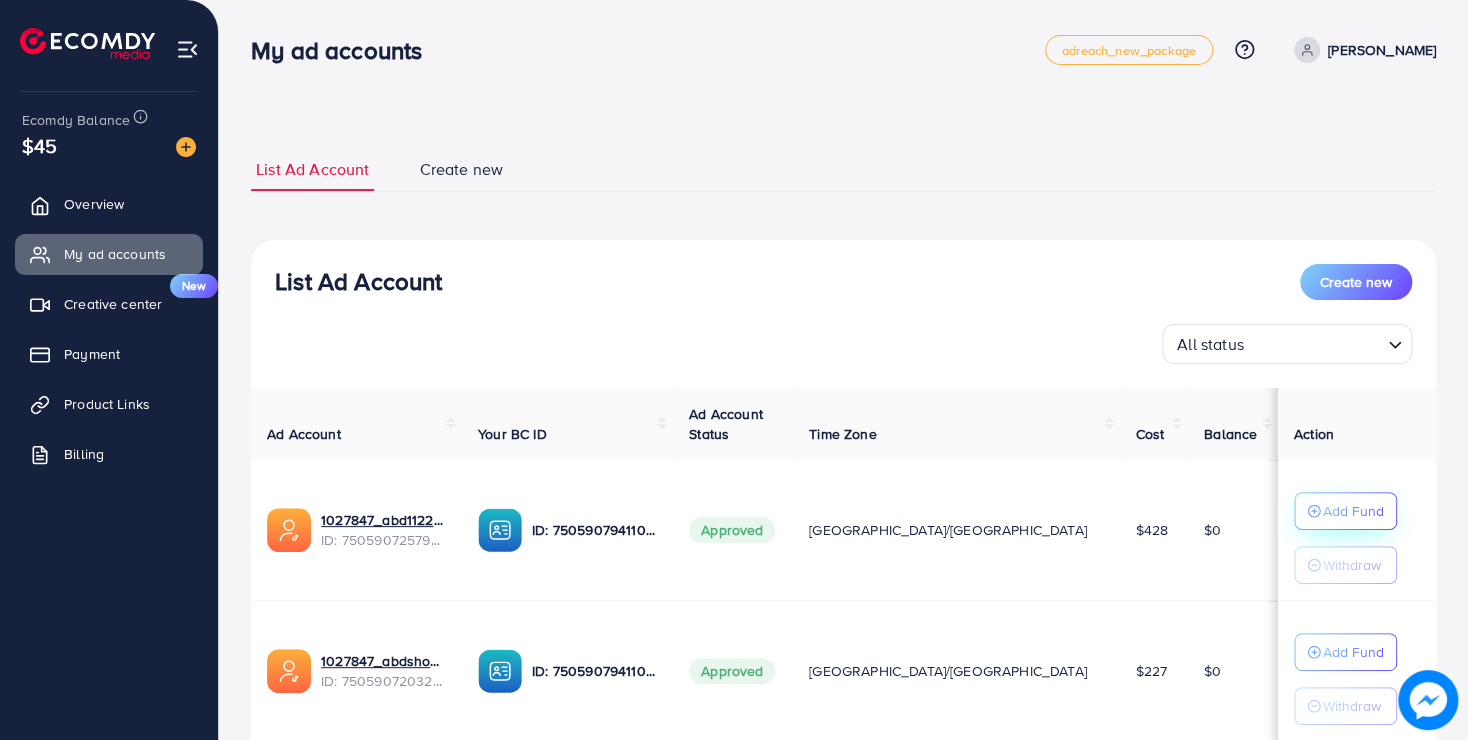 click on "Add Fund" at bounding box center (1353, 511) 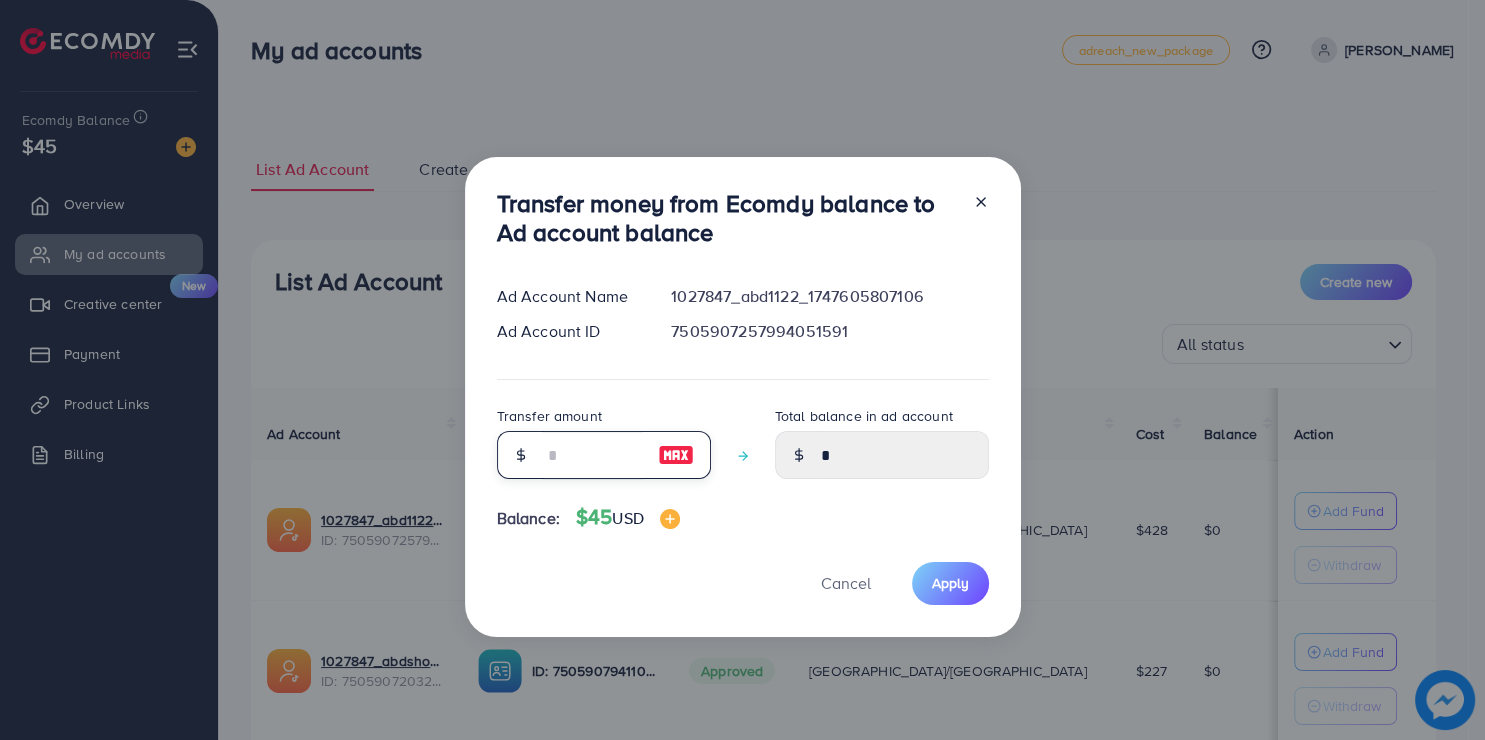 click at bounding box center [593, 455] 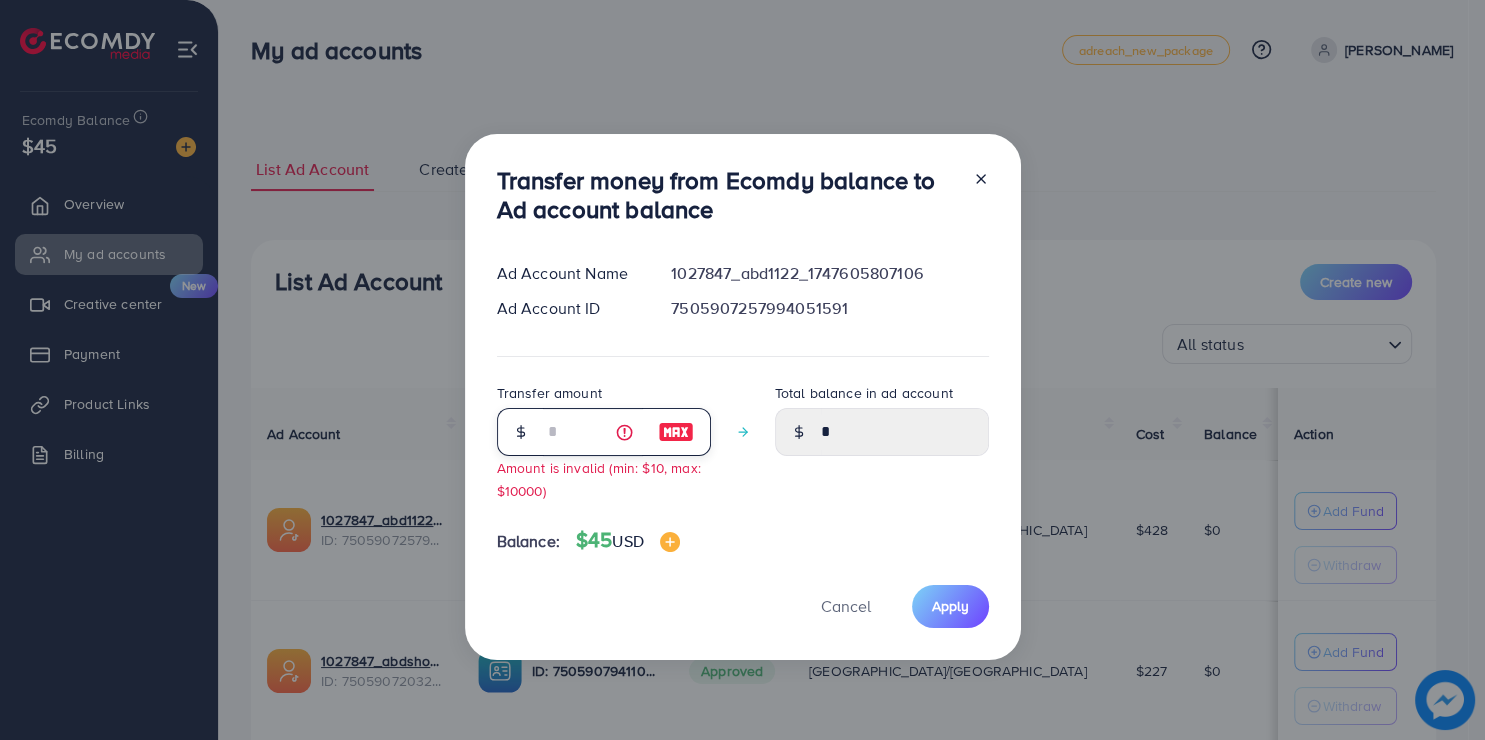 type on "****" 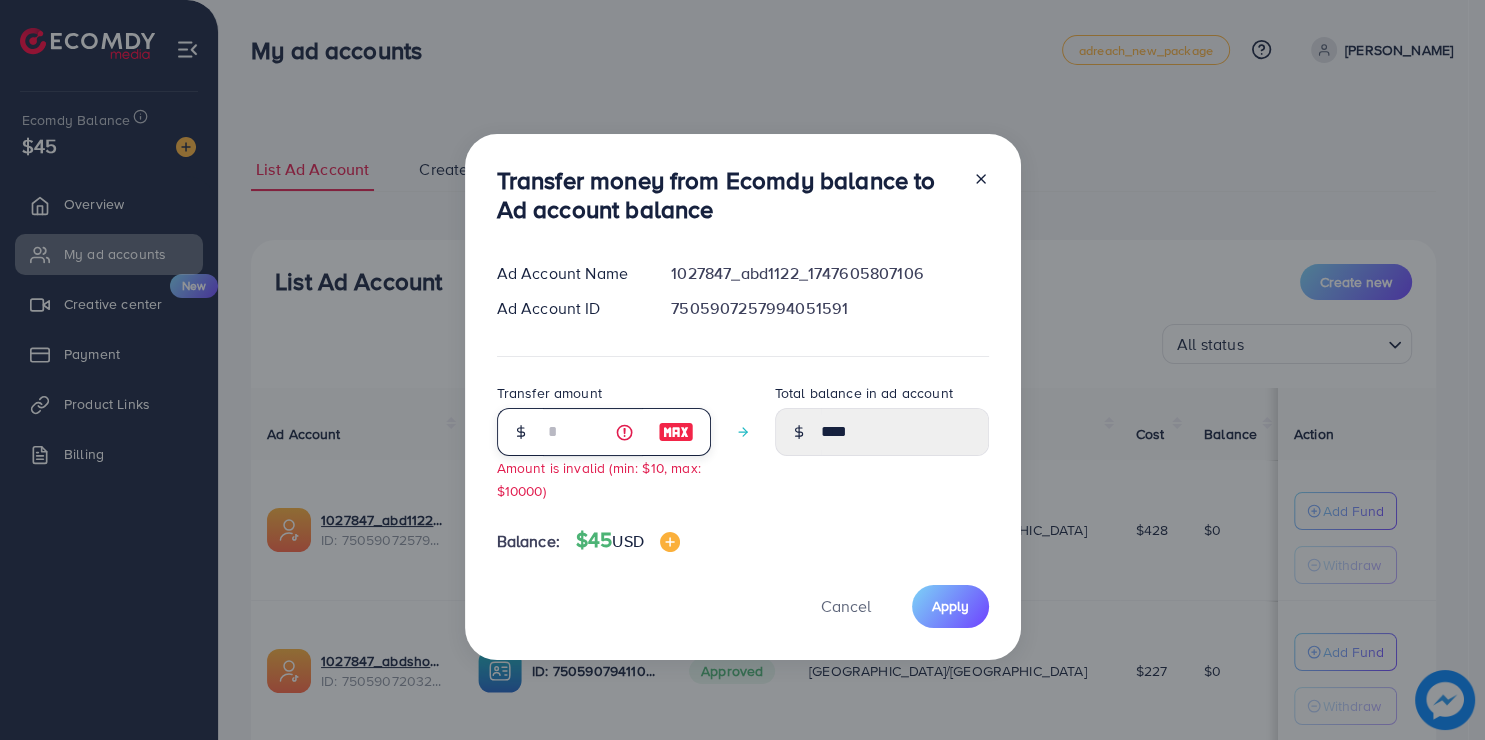 type on "**" 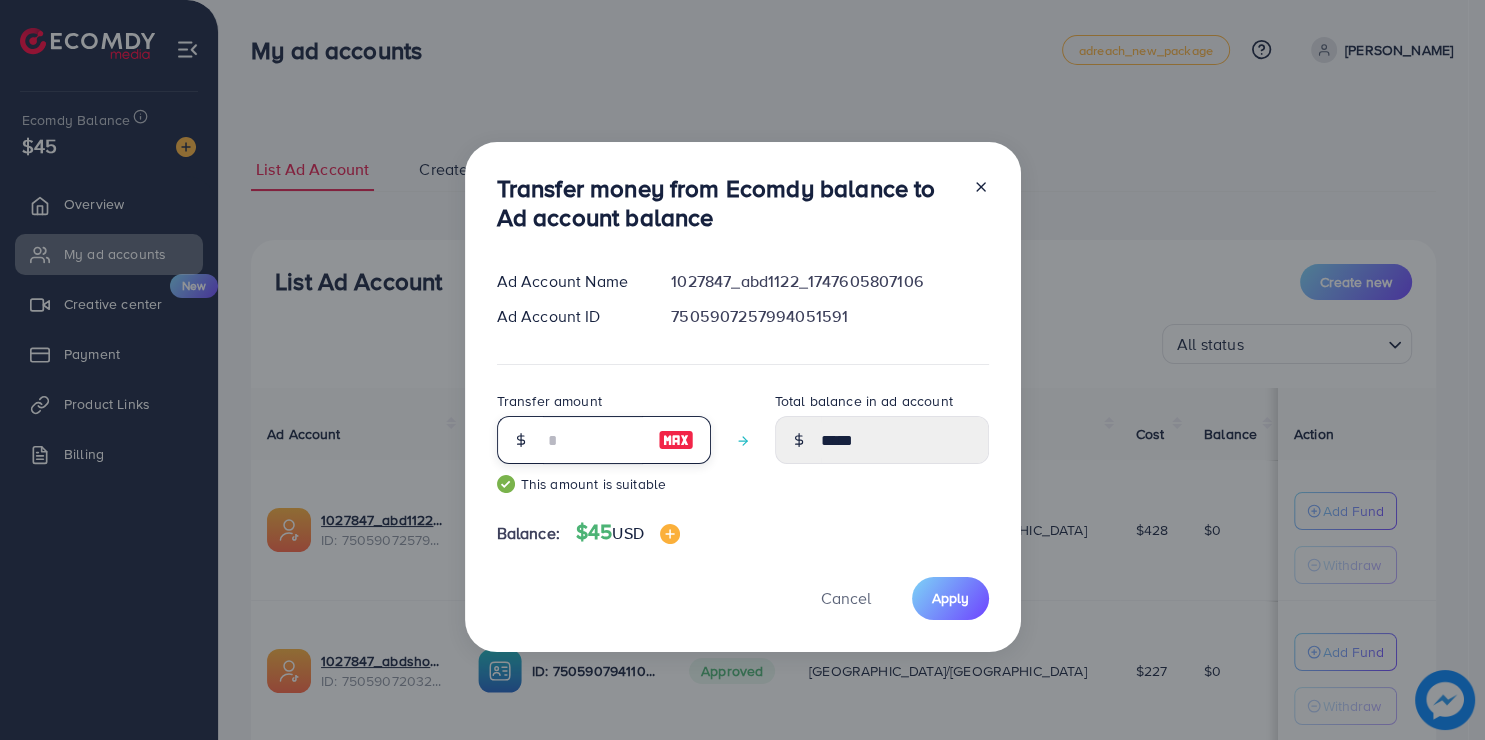 type on "**" 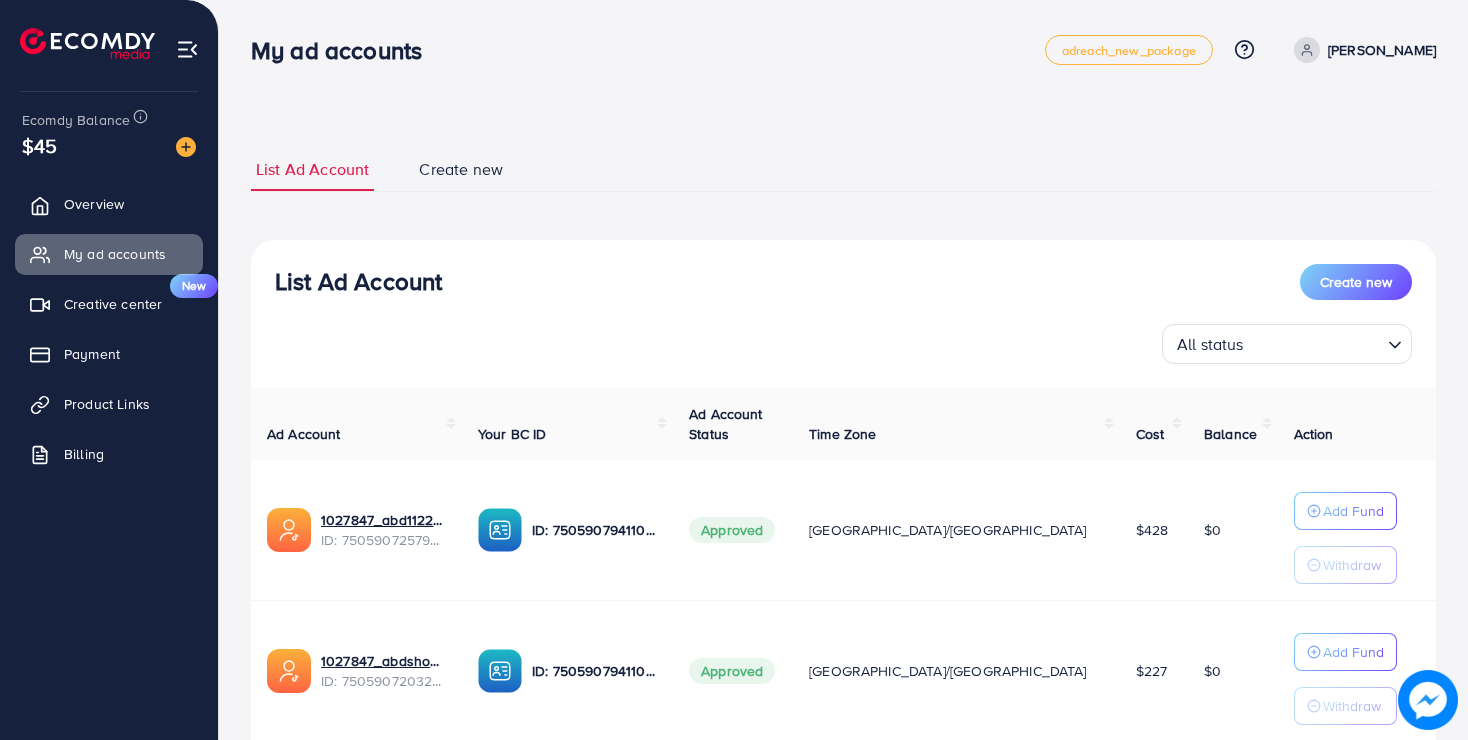 scroll, scrollTop: 0, scrollLeft: 0, axis: both 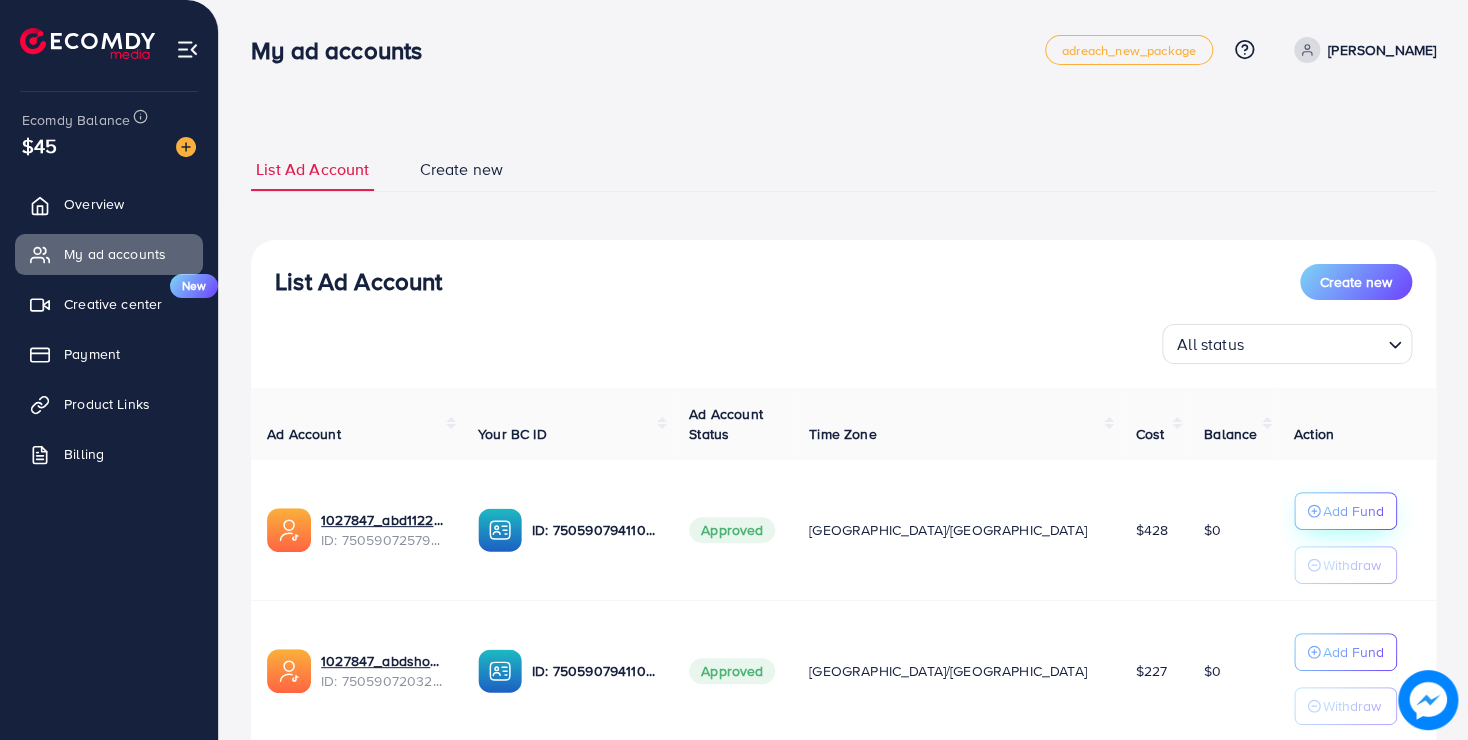 click on "Add Fund" at bounding box center (1353, 511) 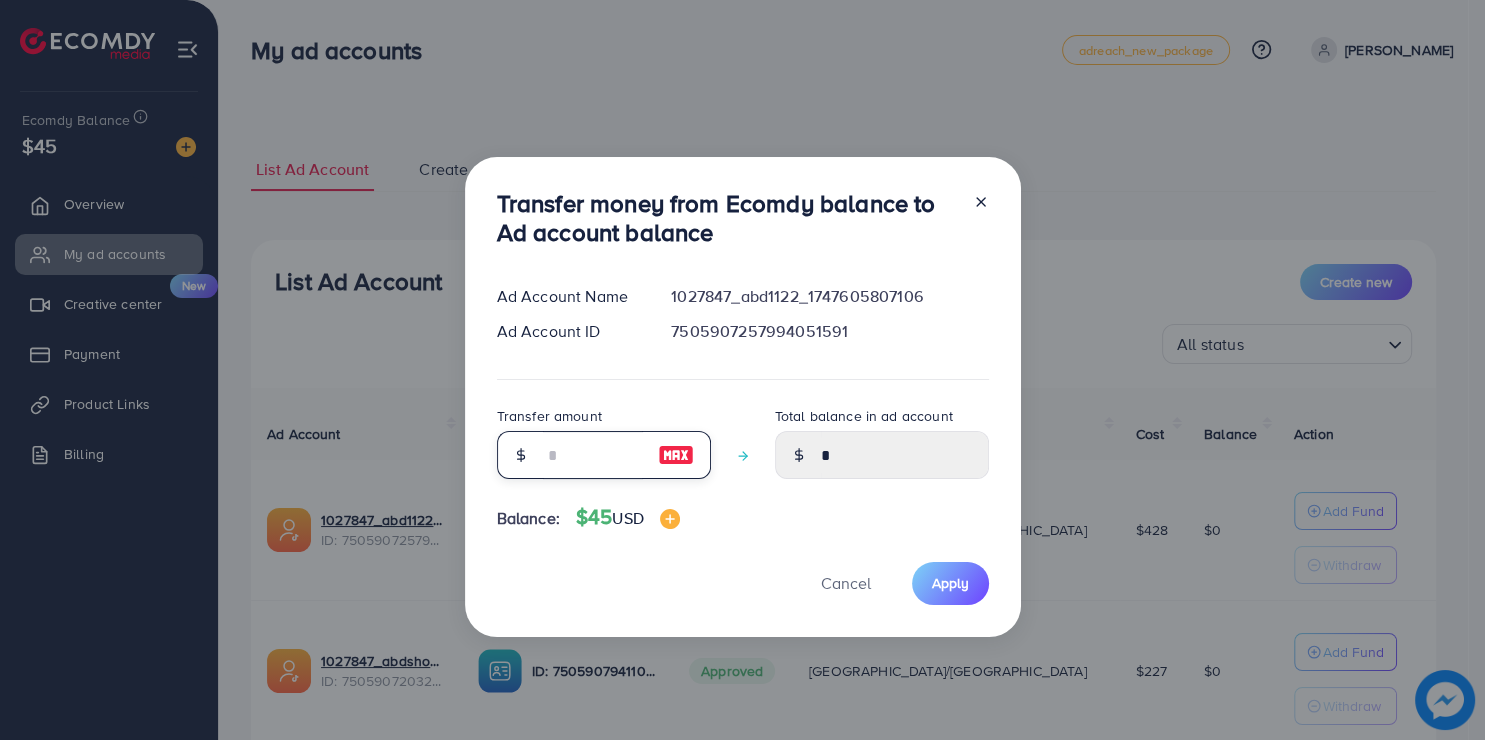 click at bounding box center (593, 455) 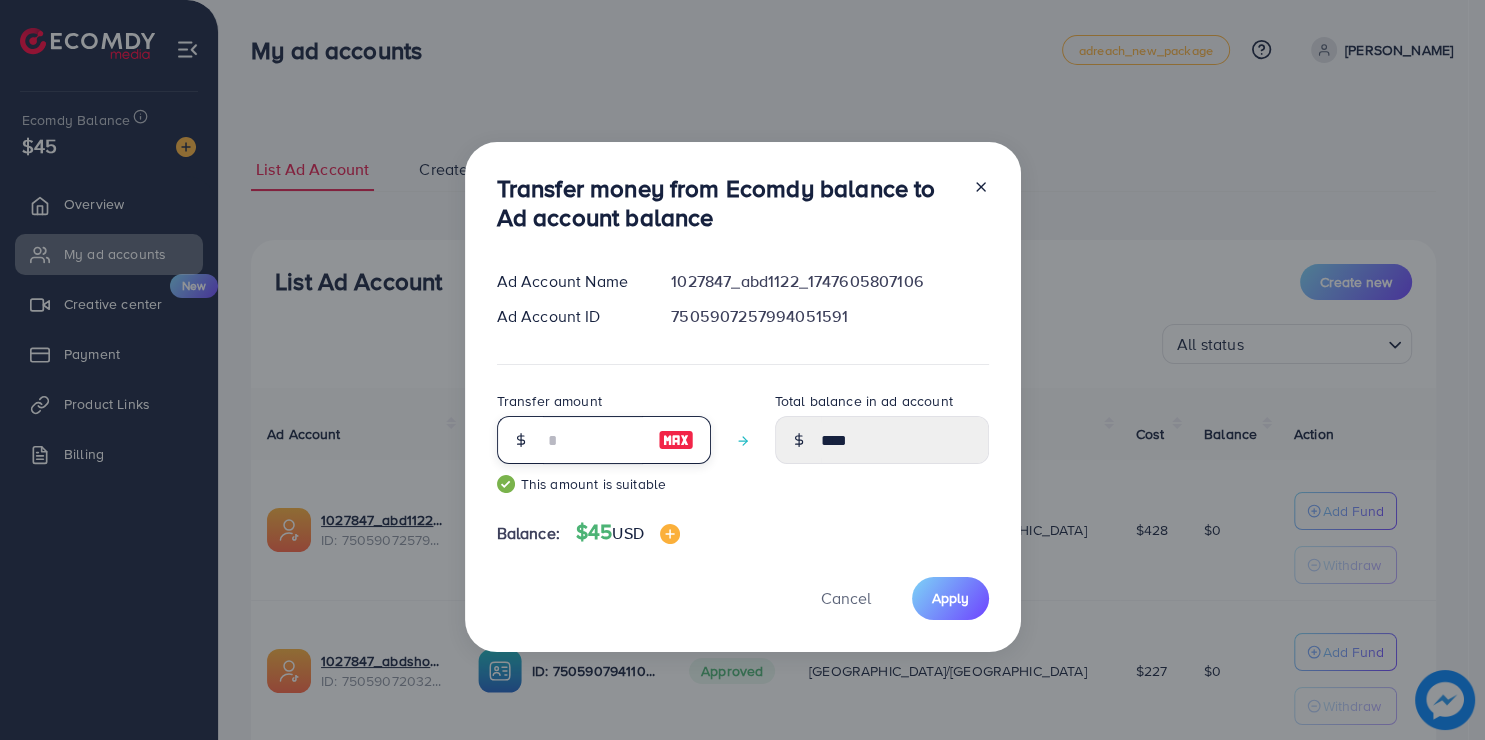 type on "**" 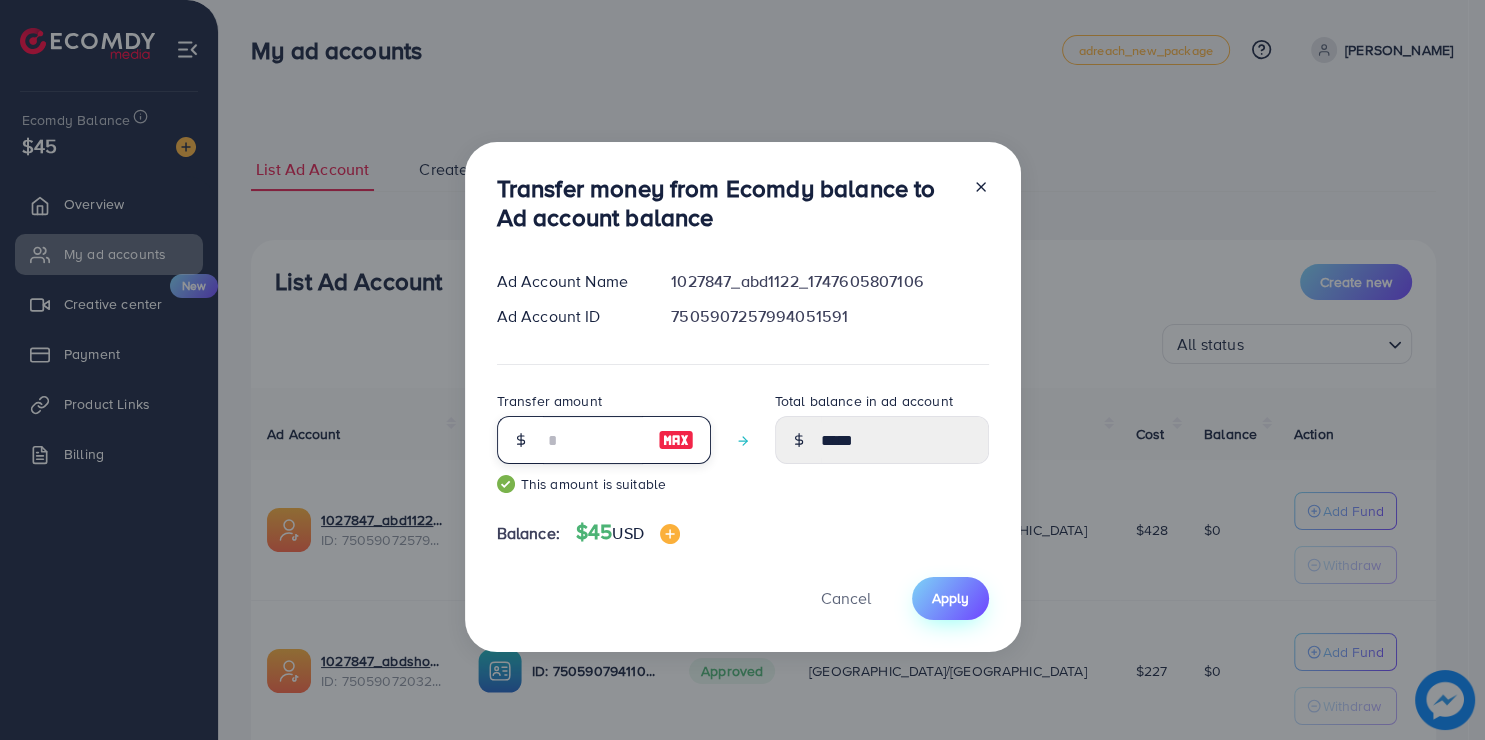type on "**" 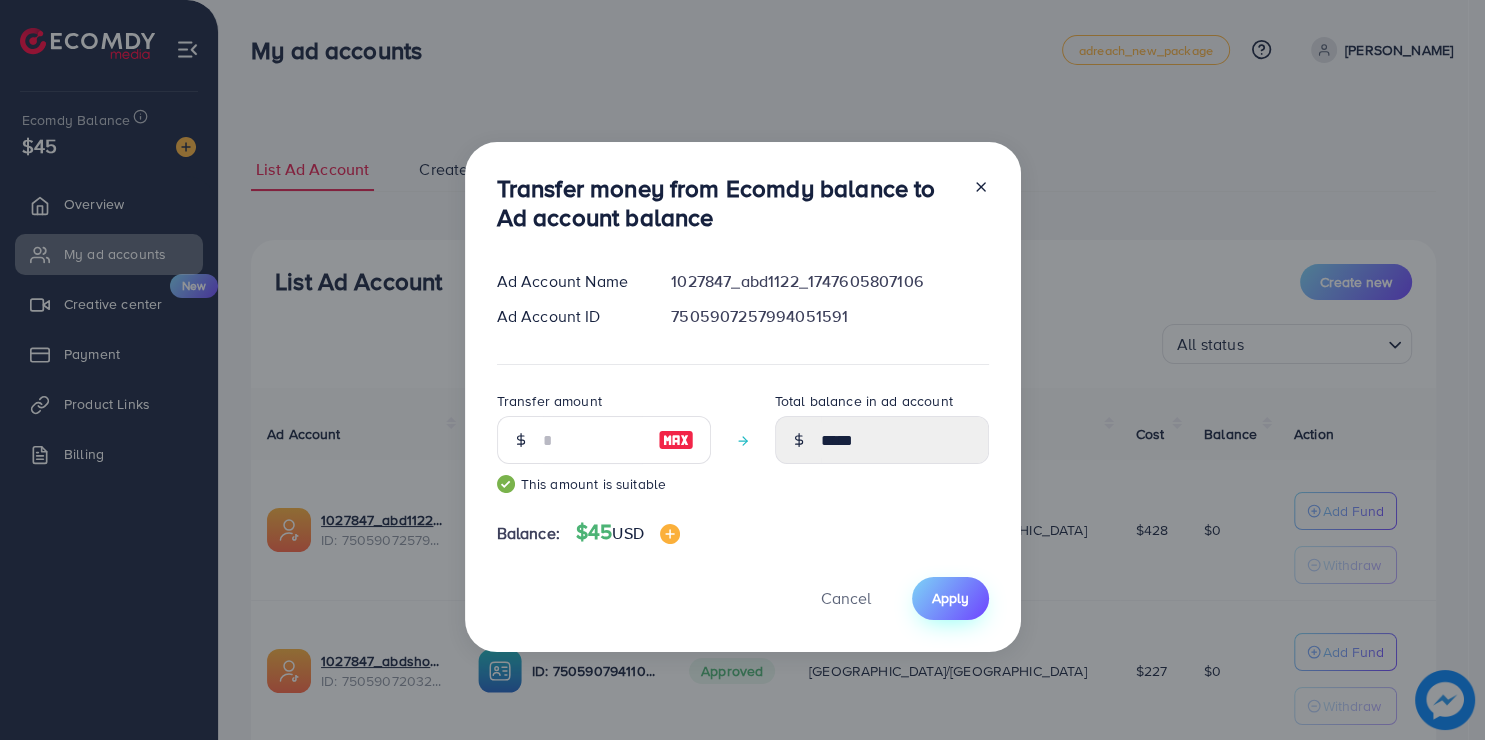 click on "Apply" at bounding box center [950, 598] 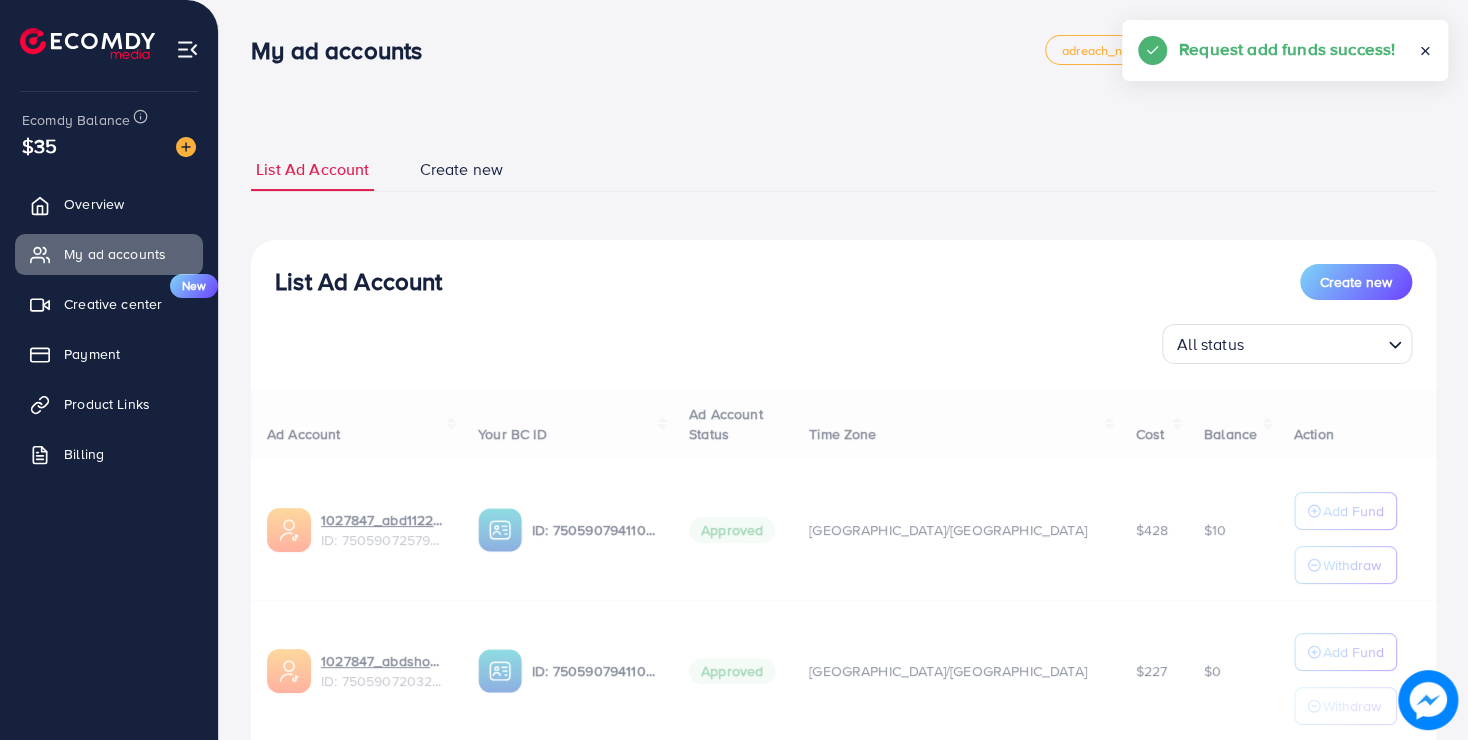 click on "Ad Account Your BC ID Ad Account Status Time Zone Cost Balance Action            1027847_abd1122_1747605807106  ID: 7505907257994051591 ID: 7505907941108105232  Approved   Asia/Karachi   $428   $10   Add Fund   Withdraw       1027847_abdshopify12_1747605731098  ID: 7505907203270901778 ID: 7505907941108105232  Approved   Asia/Karachi   $227   $0   Add Fund   Withdraw           Account per page  ** ** ** ***  Showing 1 To 10 of 2 account(s)" at bounding box center (843, 597) 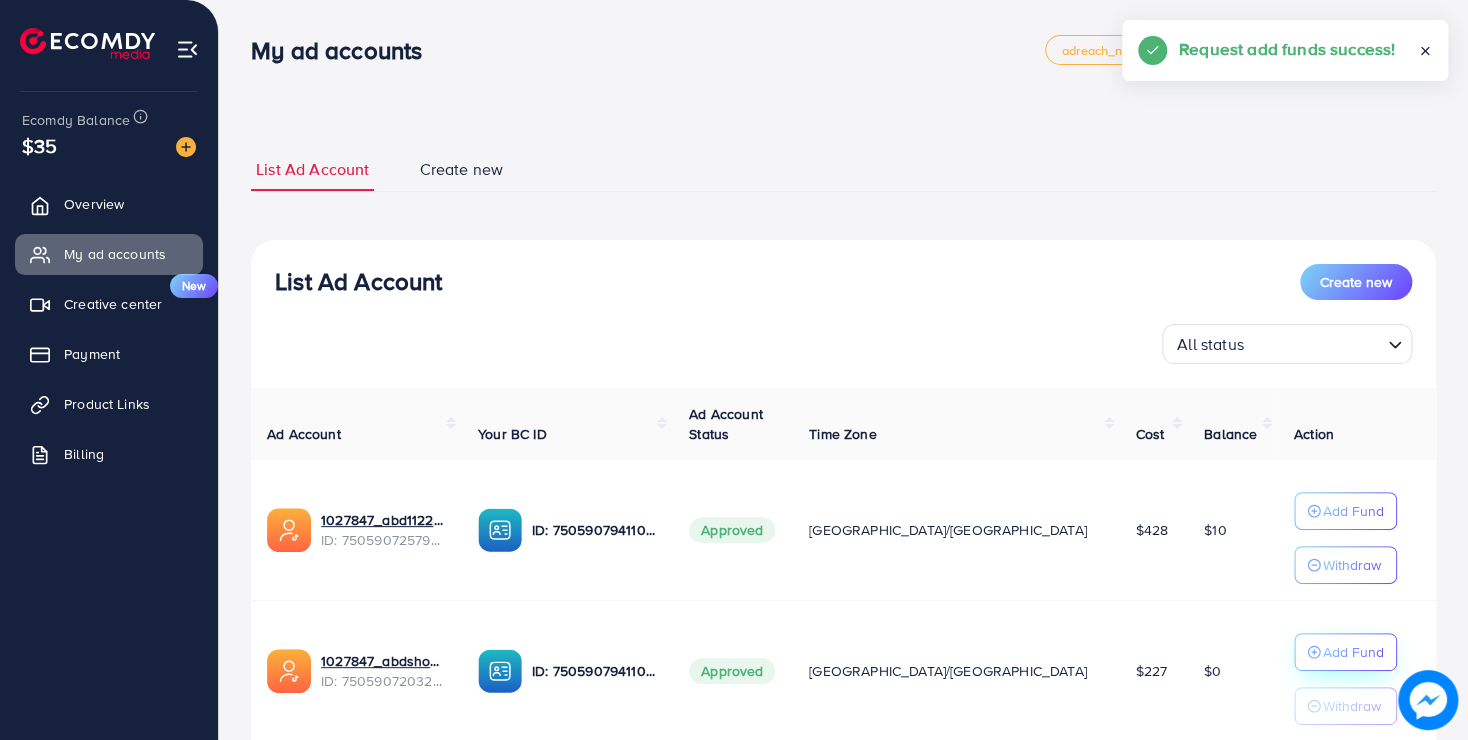 click on "Add Fund" at bounding box center (1353, 511) 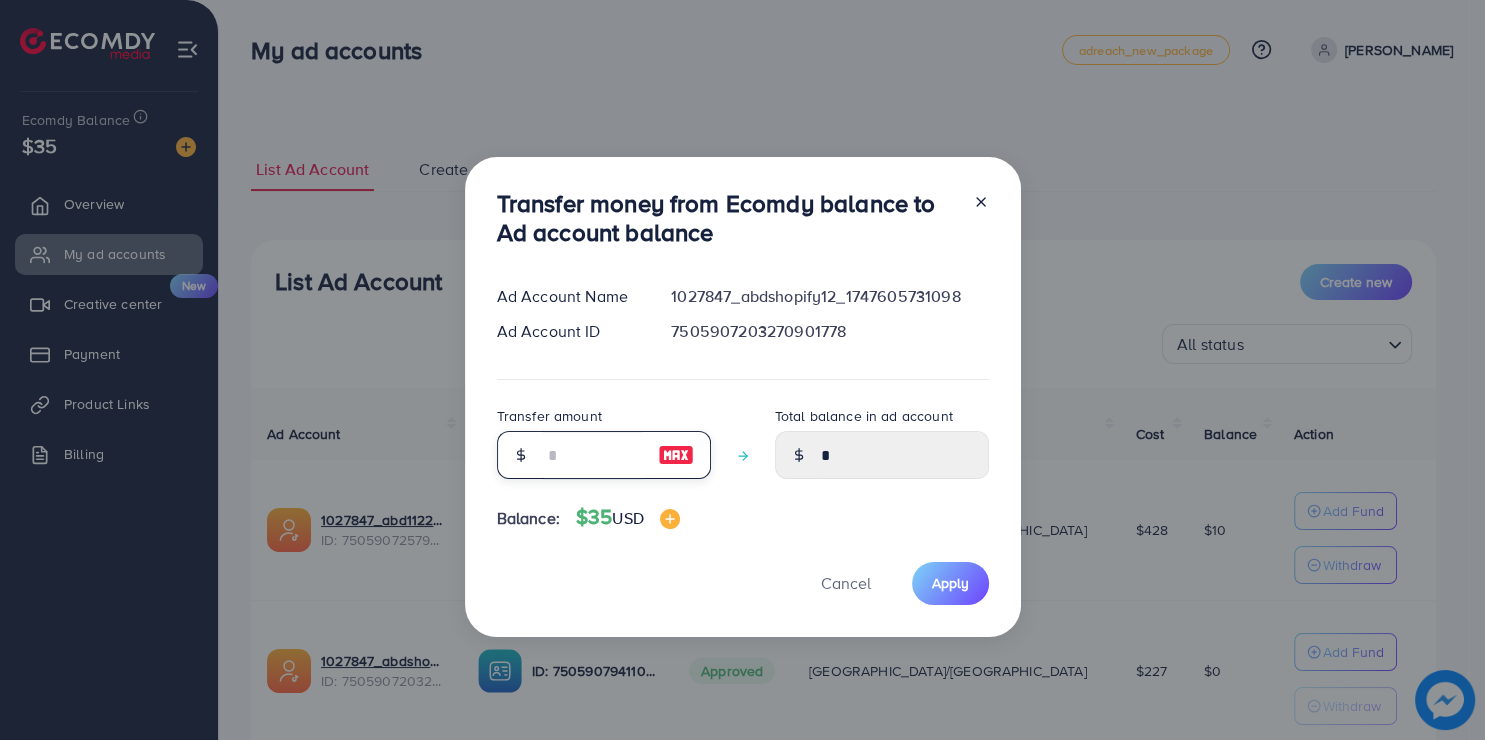 click at bounding box center (593, 455) 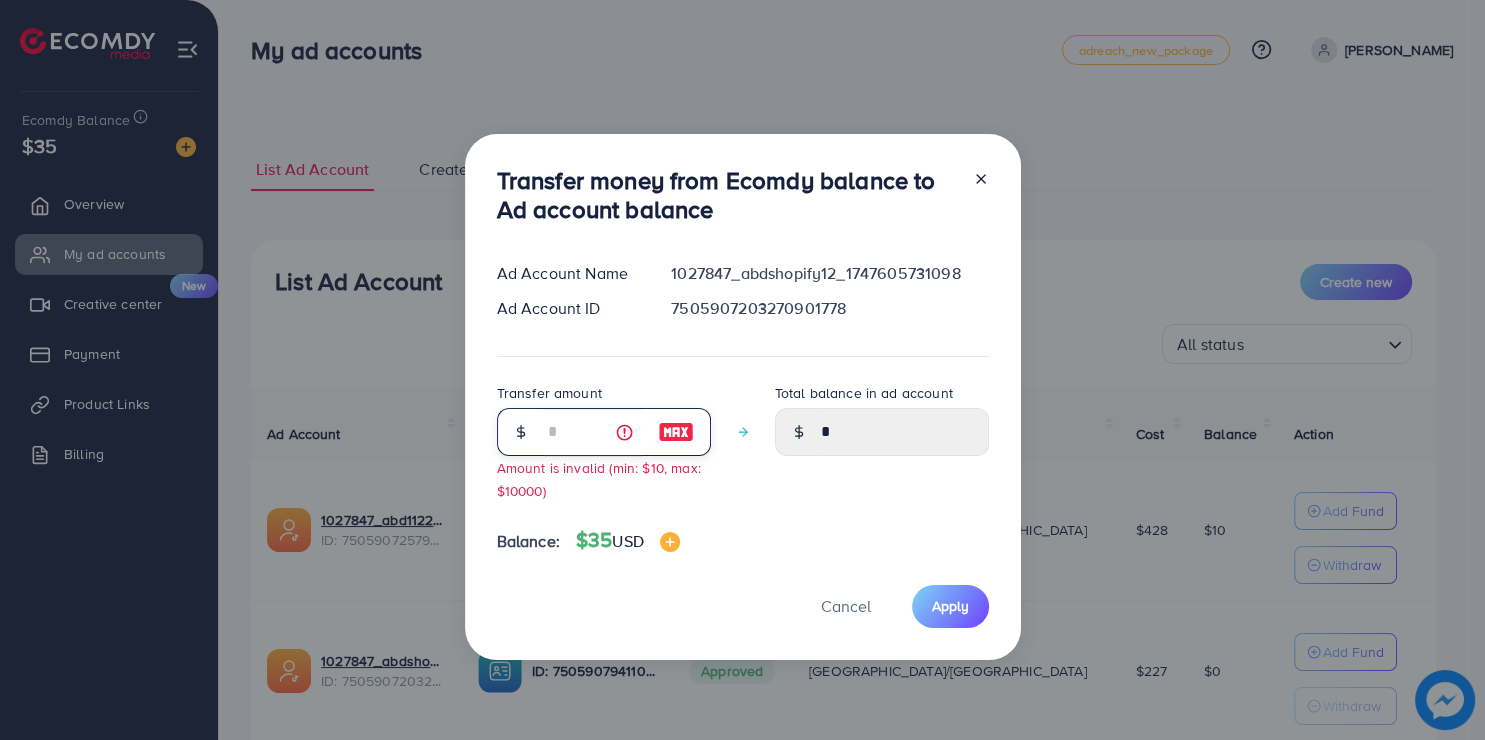 type on "**" 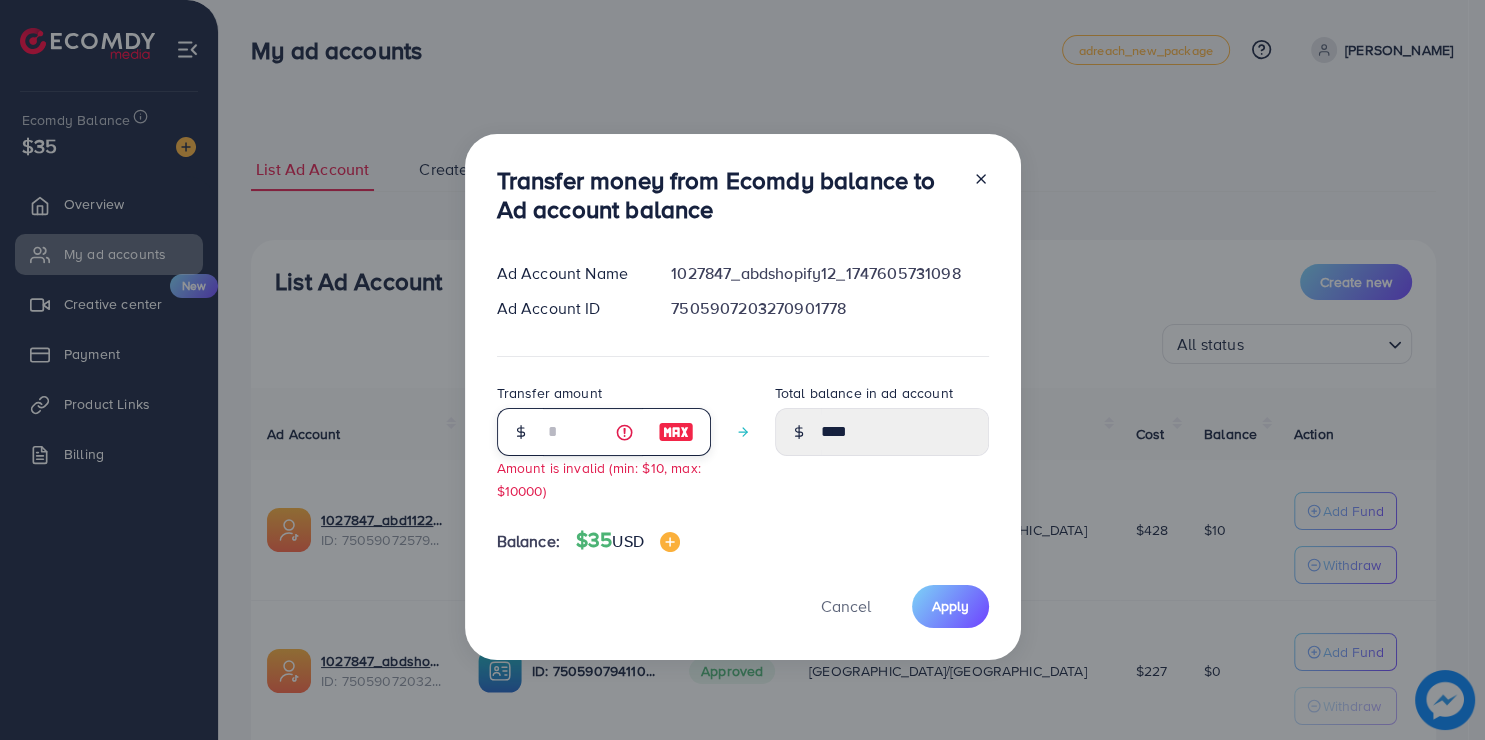 type on "*****" 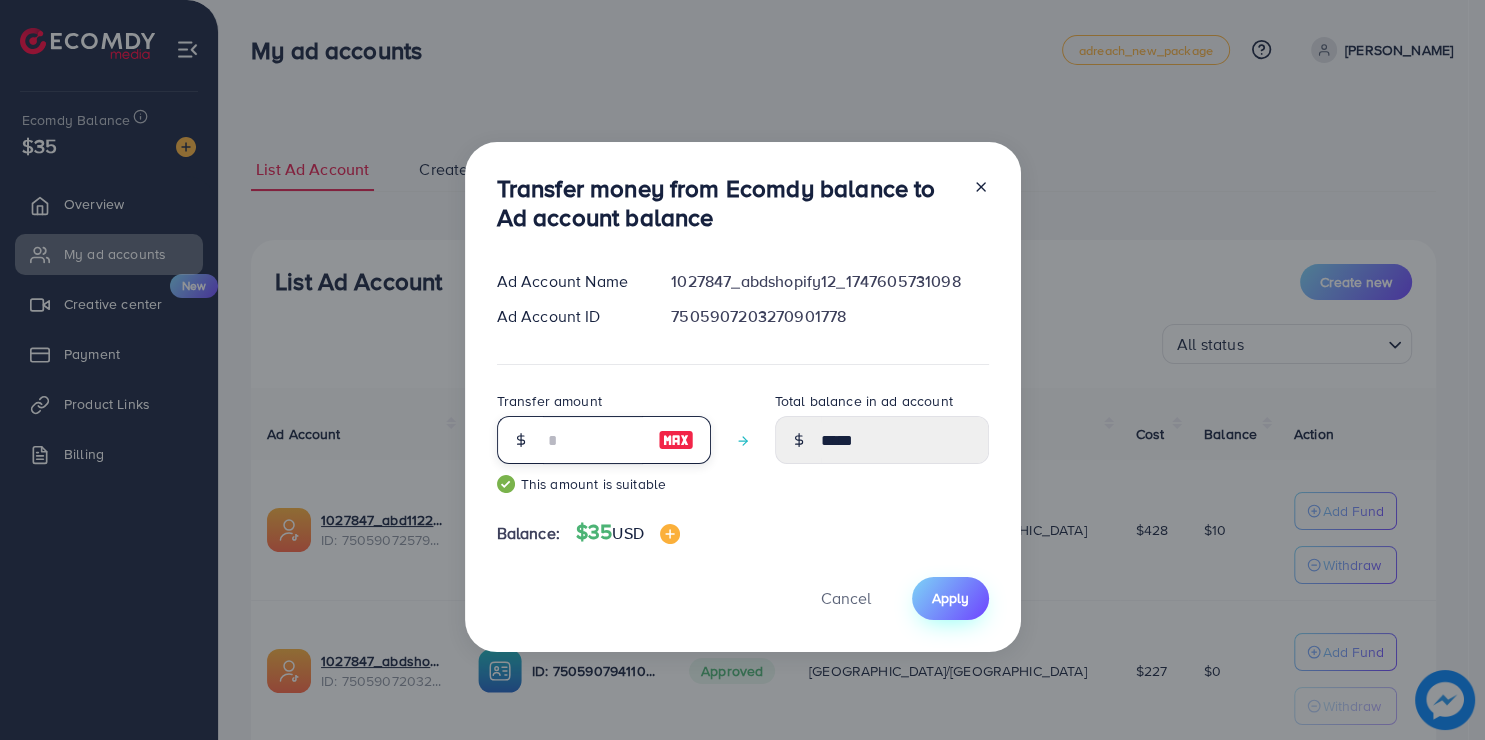 type on "**" 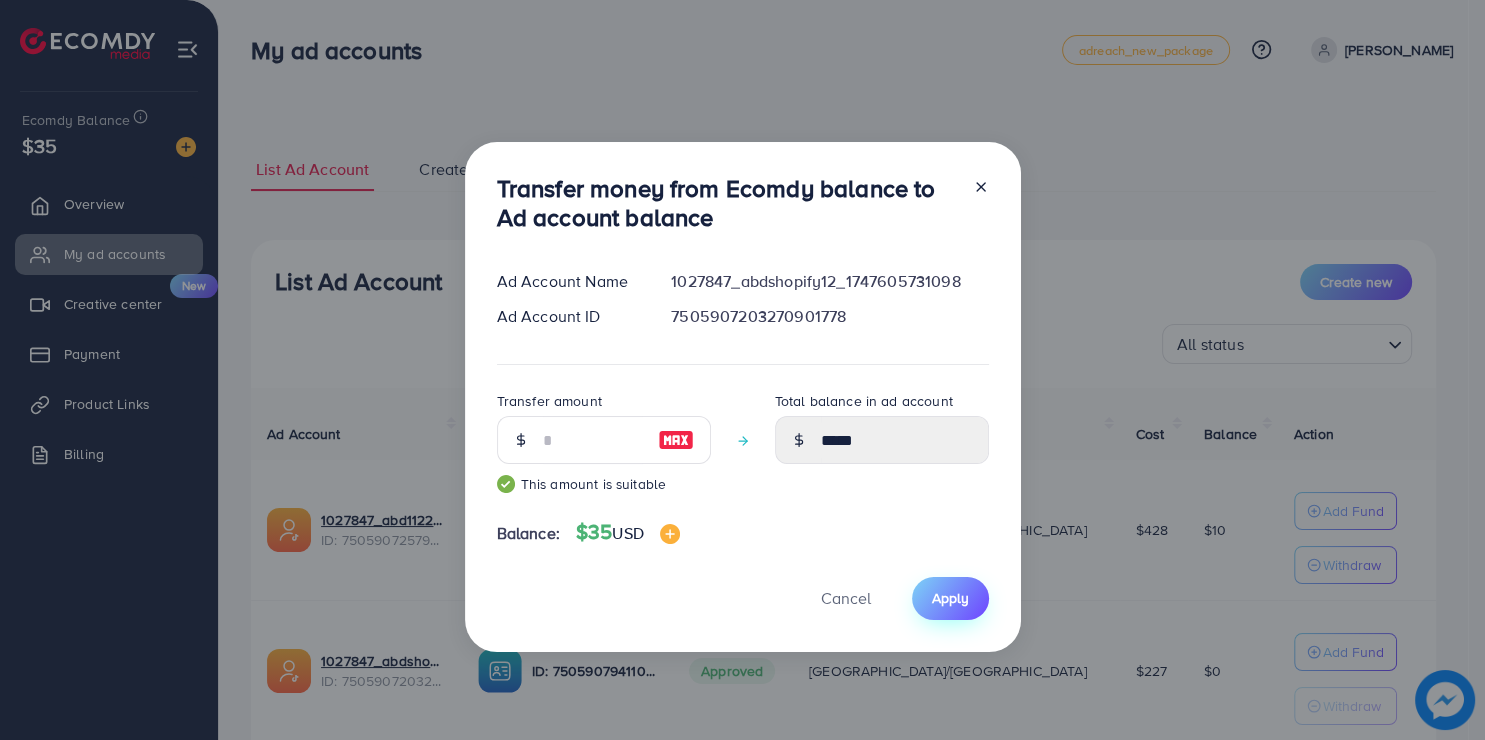 click on "Apply" at bounding box center (950, 598) 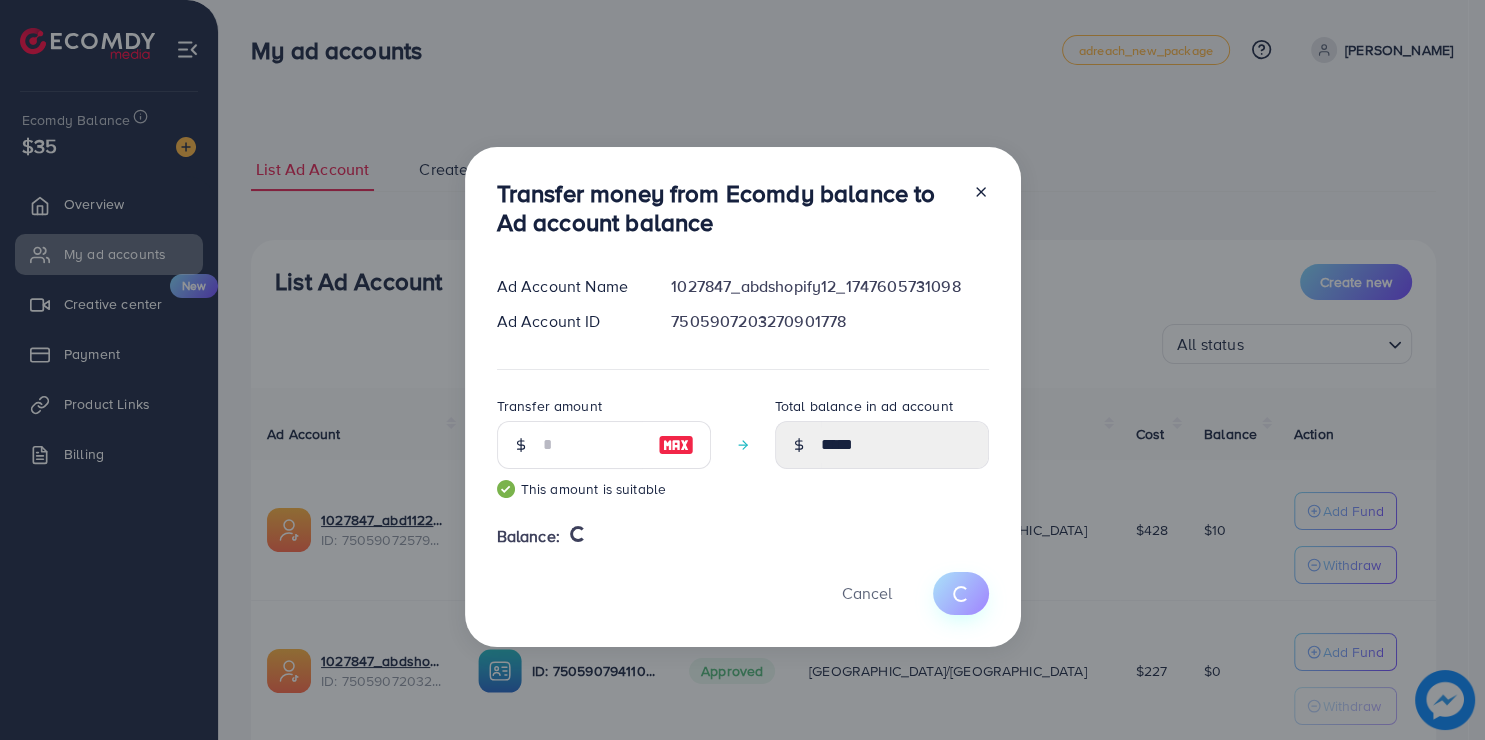 type 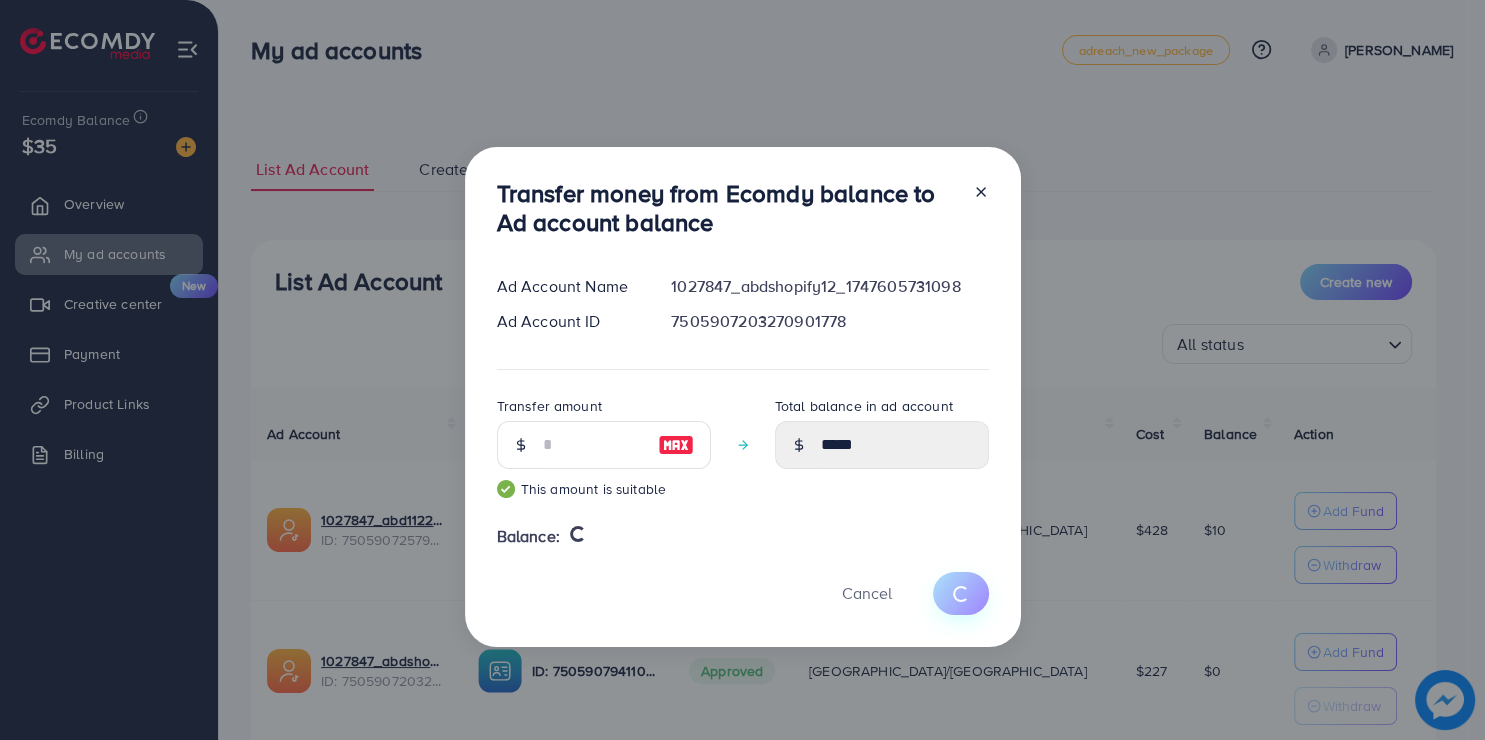 type on "*" 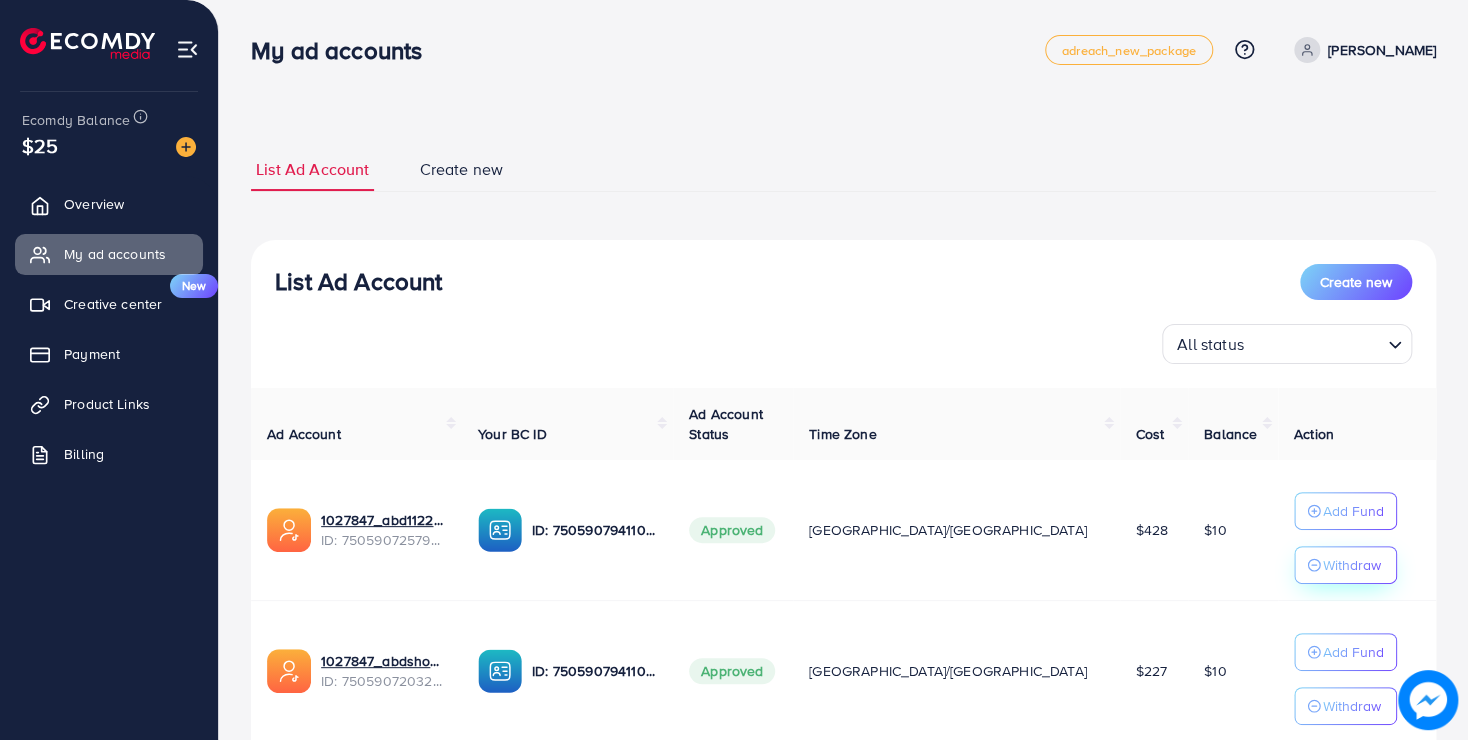 click on "Withdraw" at bounding box center (1345, 565) 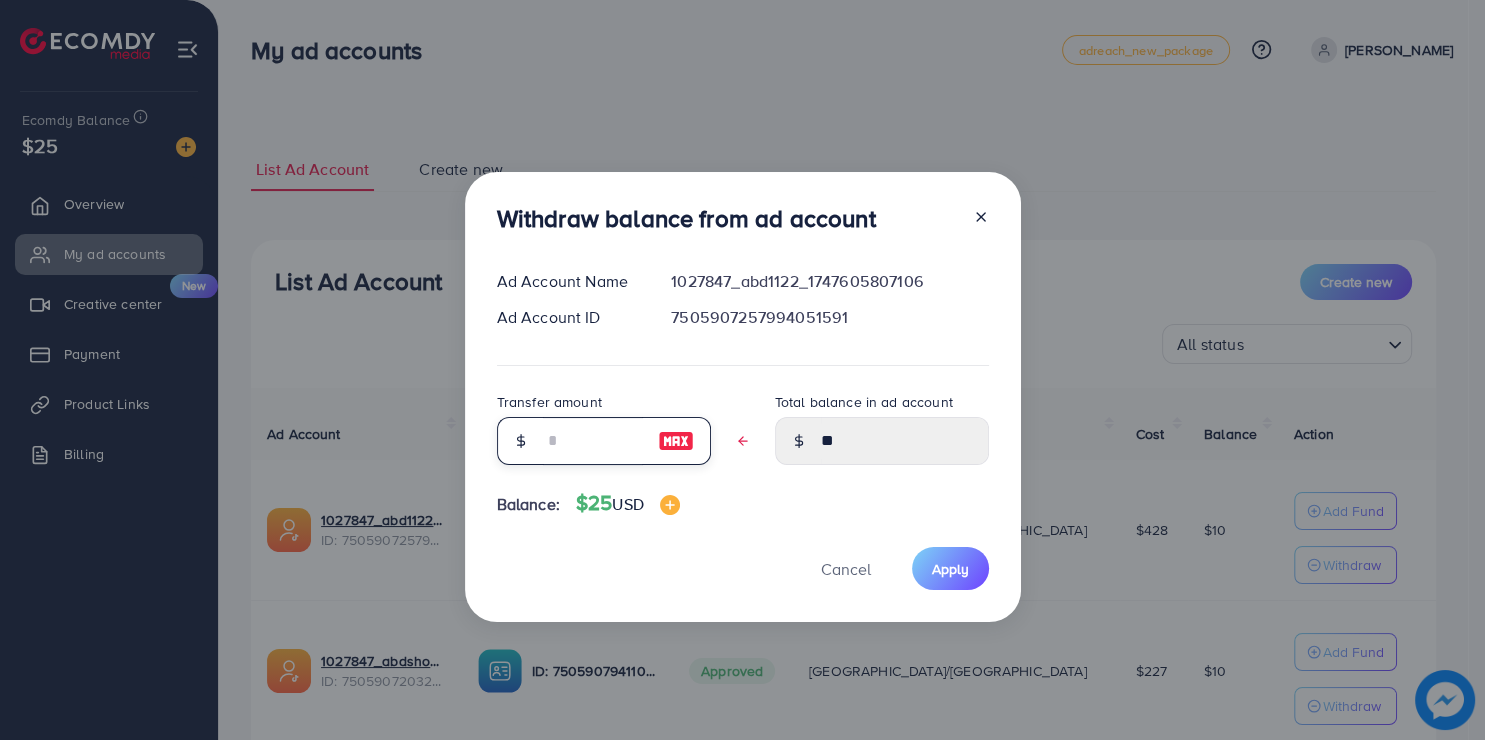 click at bounding box center [593, 441] 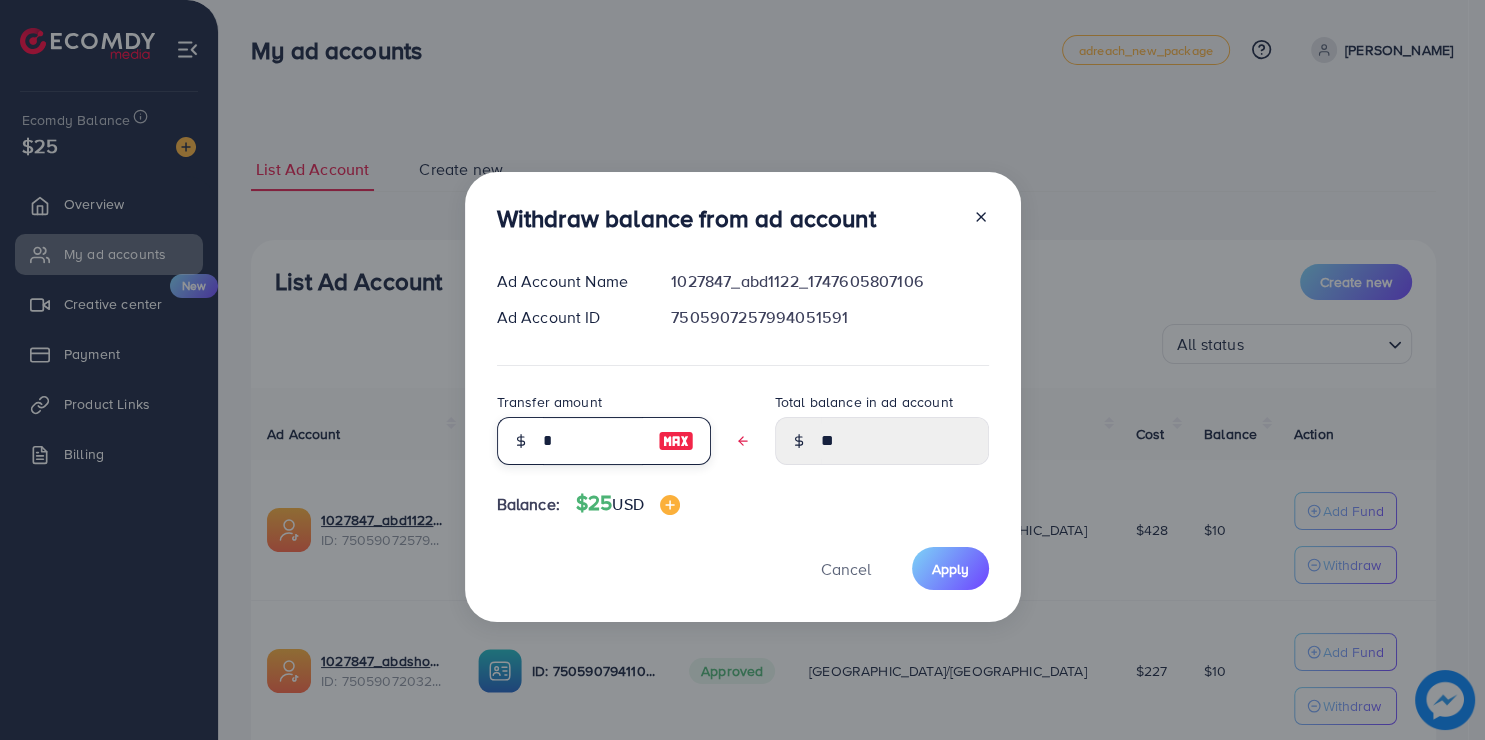 type on "****" 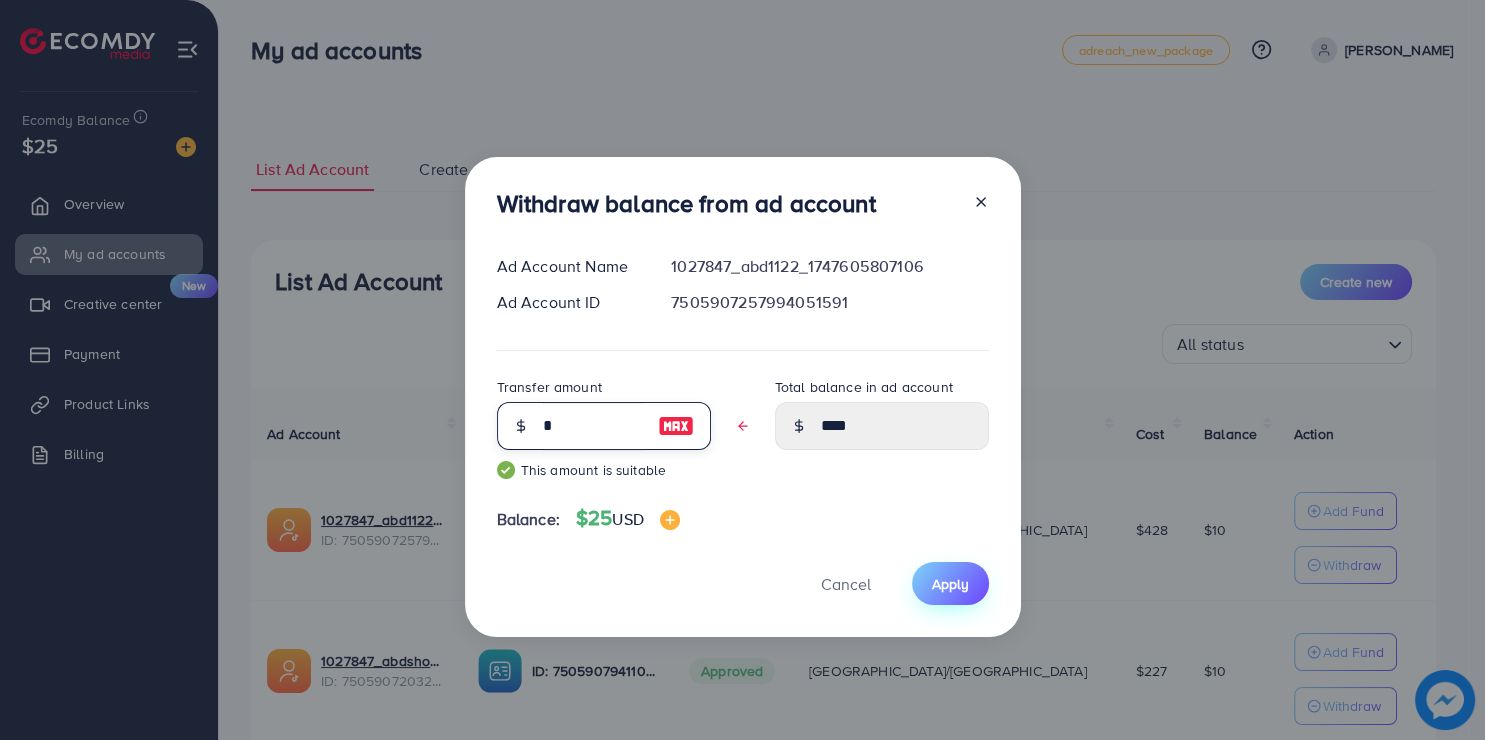 type on "*" 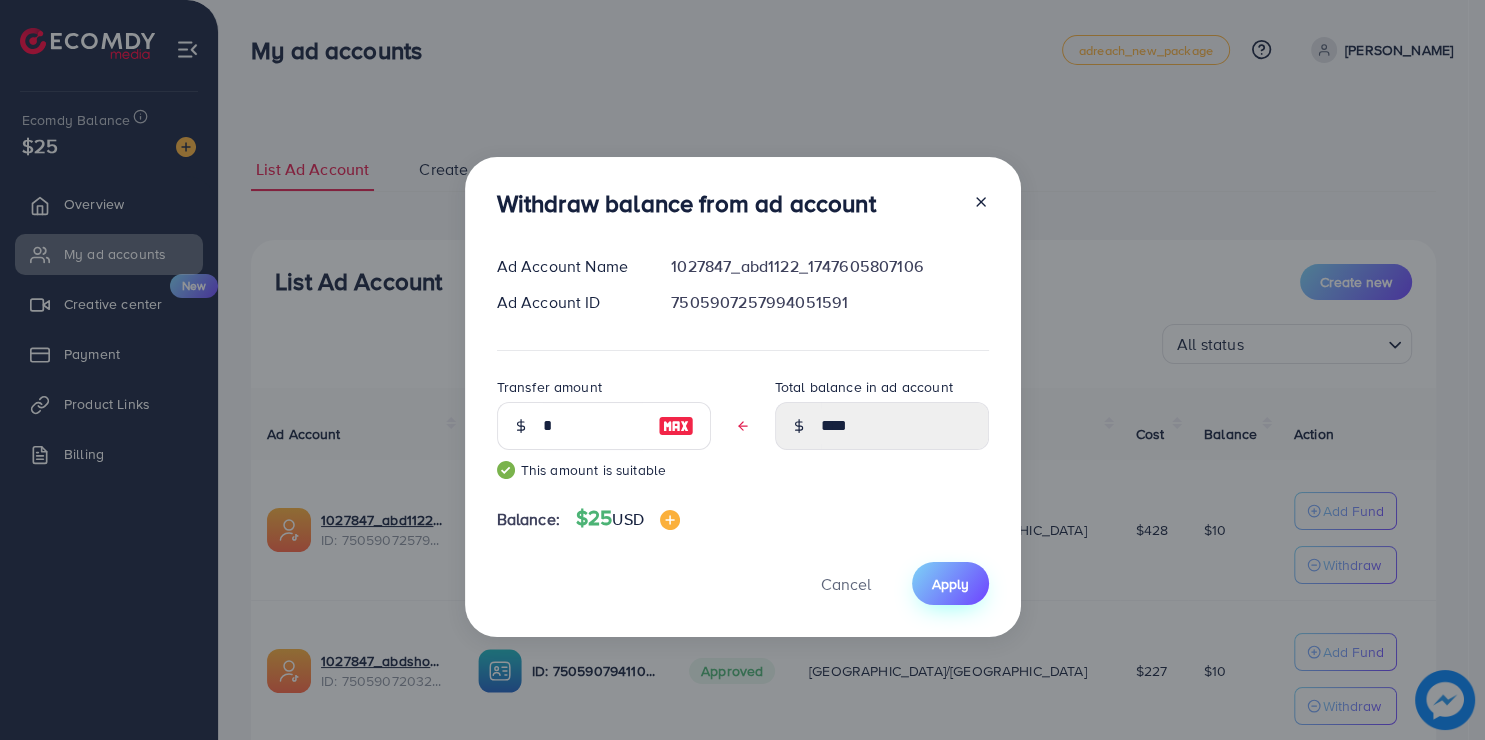 click on "Apply" at bounding box center [950, 584] 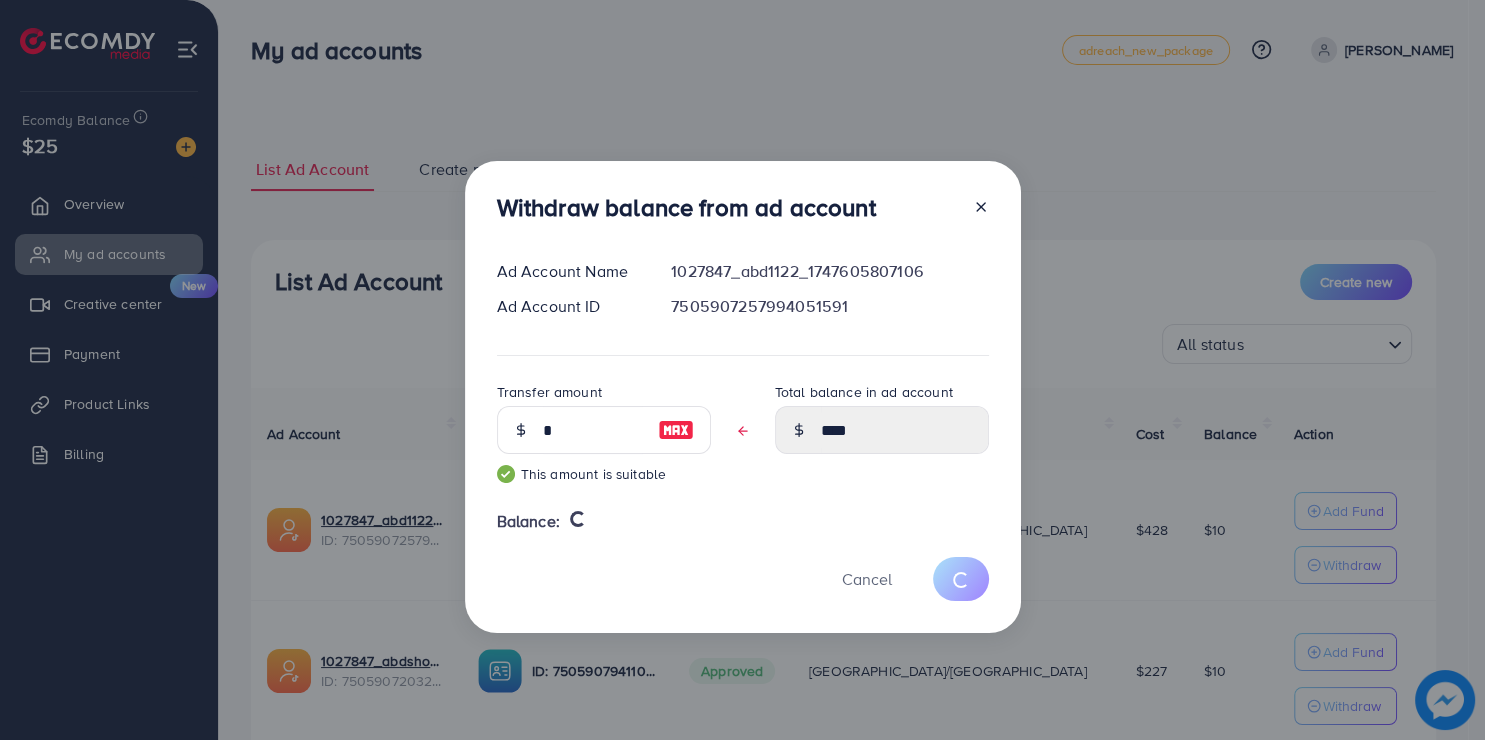 type 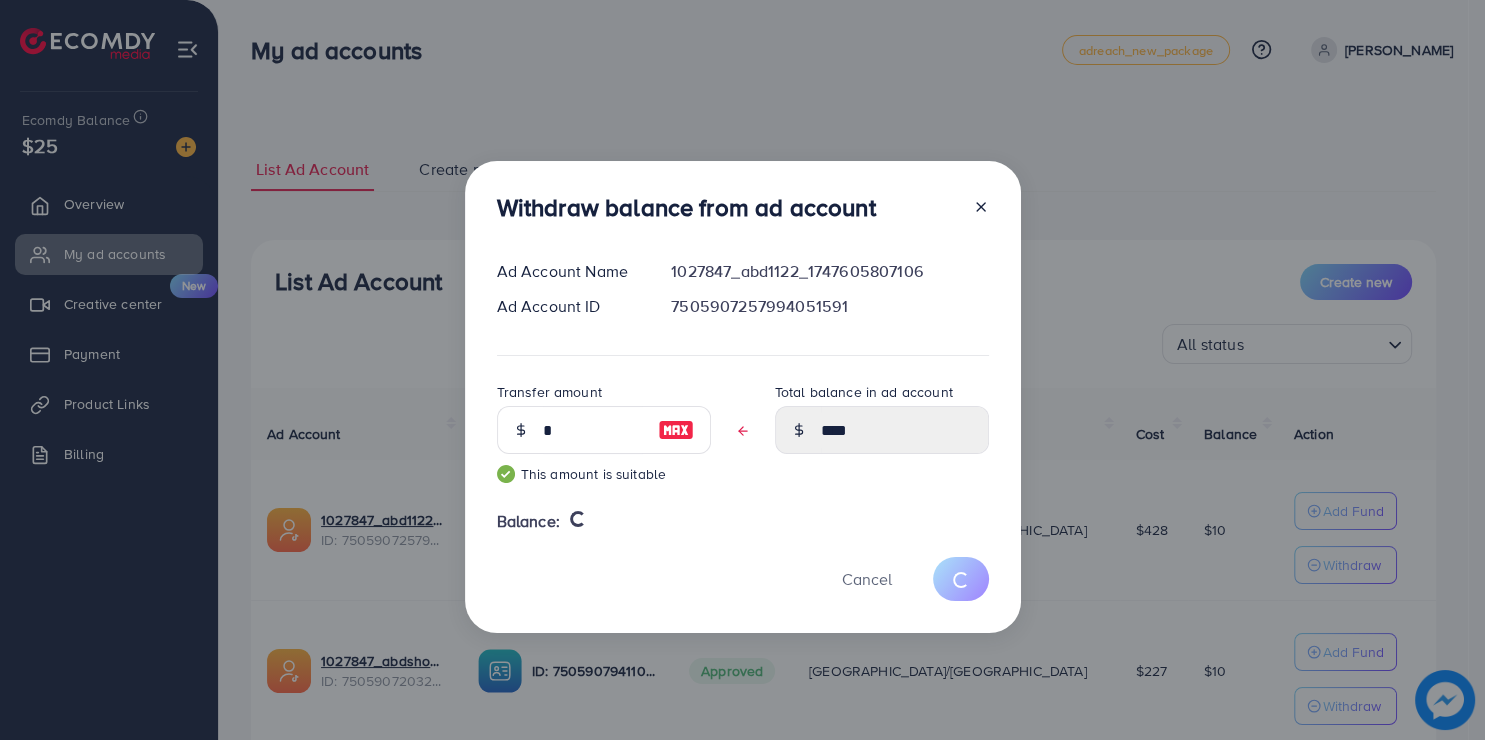 type on "**" 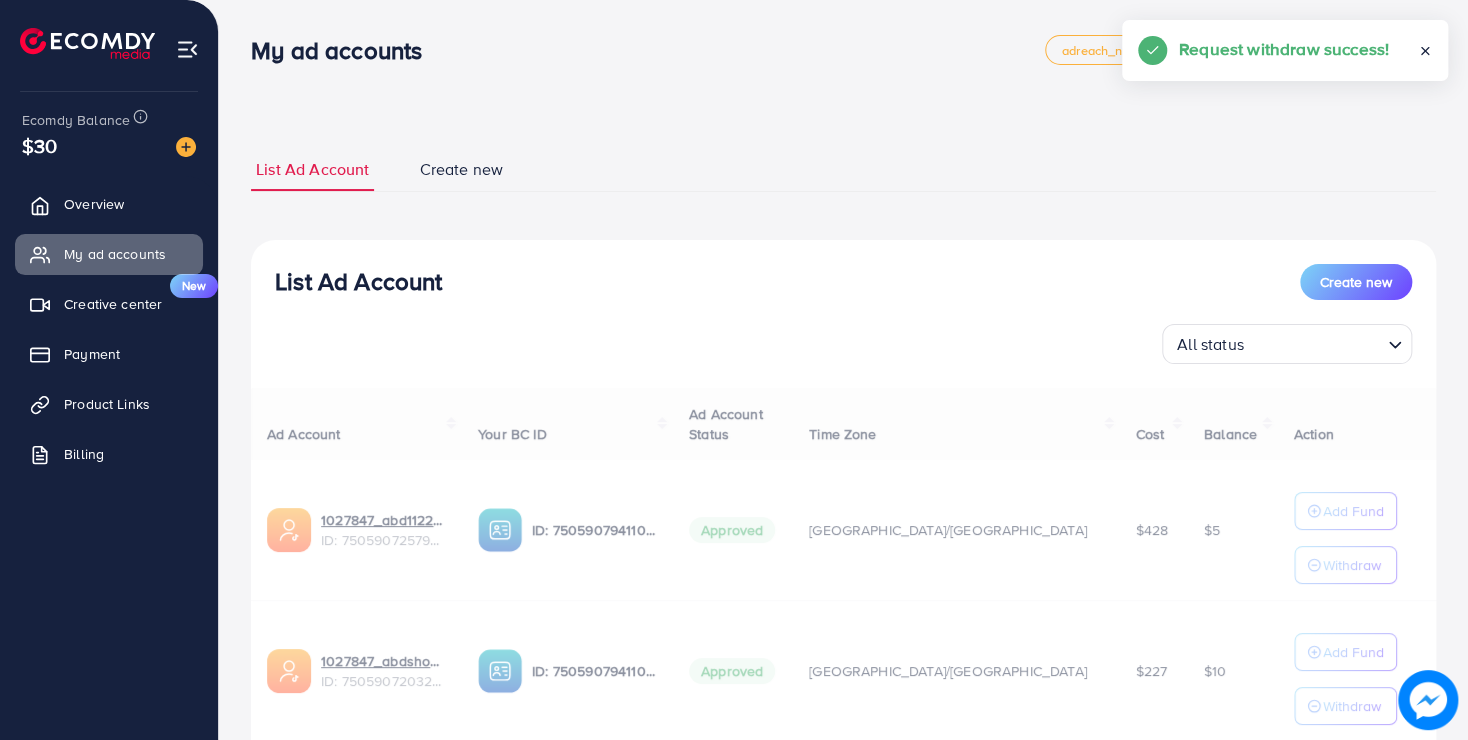 click on "Ad Account Your BC ID Ad Account Status Time Zone Cost Balance Action            1027847_abd1122_1747605807106  ID: 7505907257994051591 ID: 7505907941108105232  Approved   Asia/Karachi   $428   $5   Add Fund   Withdraw       1027847_abdshopify12_1747605731098  ID: 7505907203270901778 ID: 7505907941108105232  Approved   Asia/Karachi   $227   $10   Add Fund   Withdraw           Account per page  ** ** ** ***  Showing 1 To 10 of 2 account(s)" at bounding box center (843, 597) 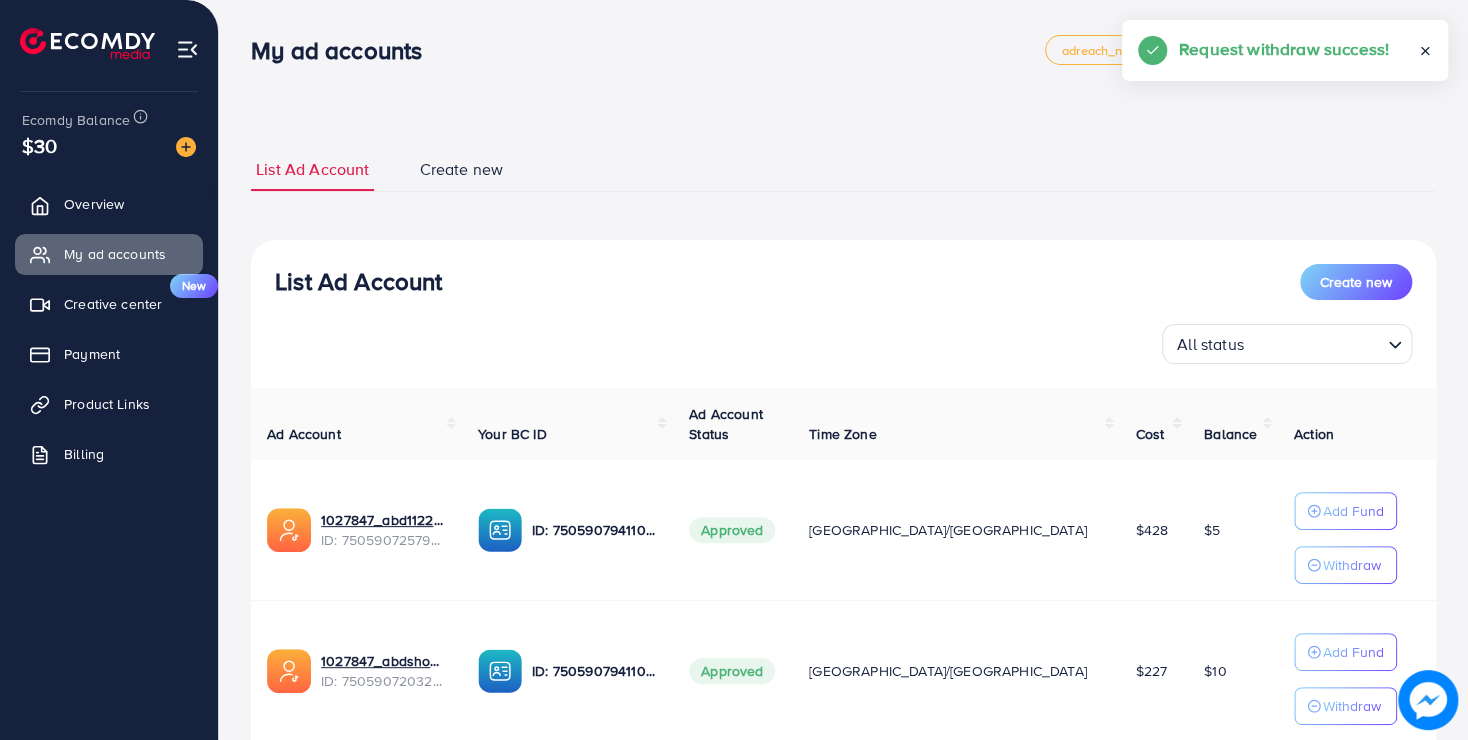 click on "Withdraw" at bounding box center [1352, 565] 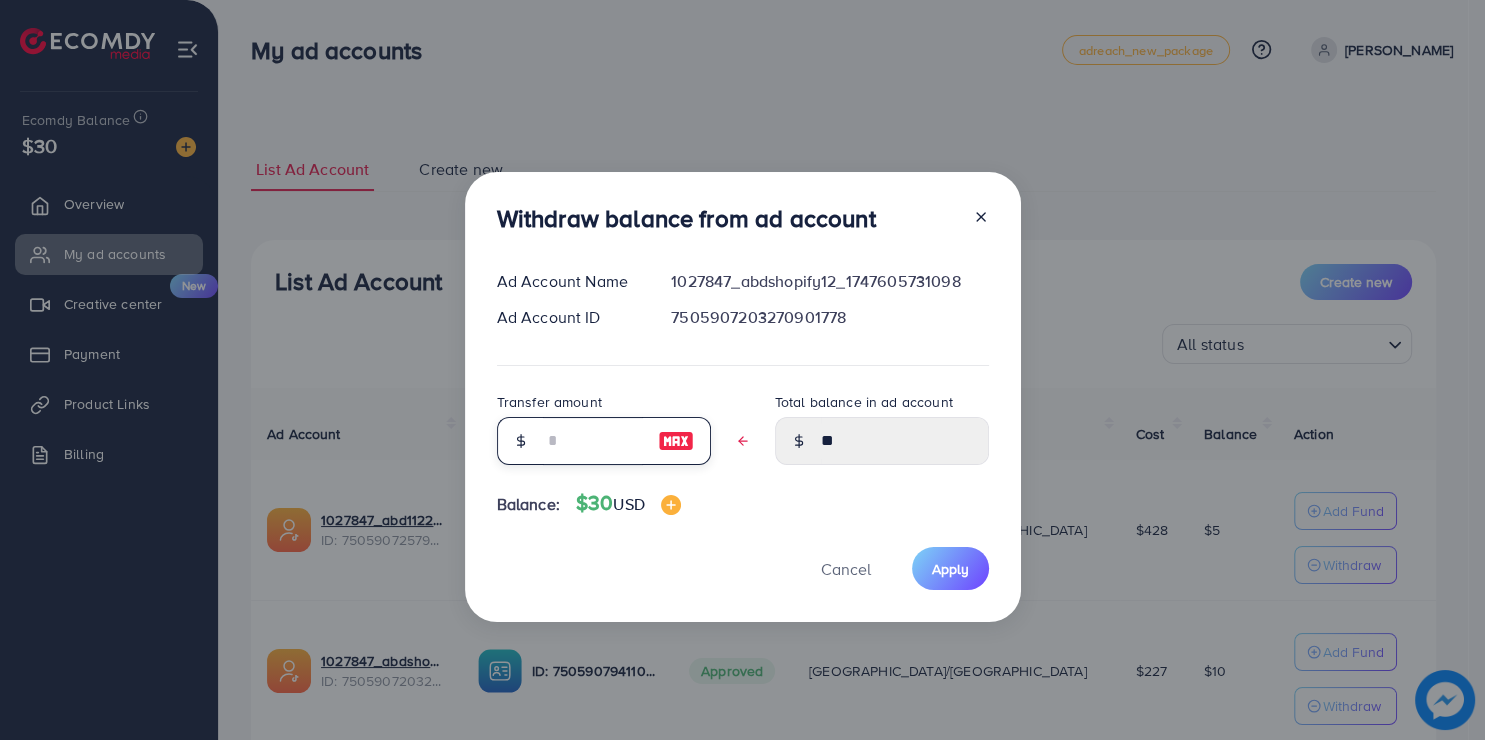 click at bounding box center [593, 441] 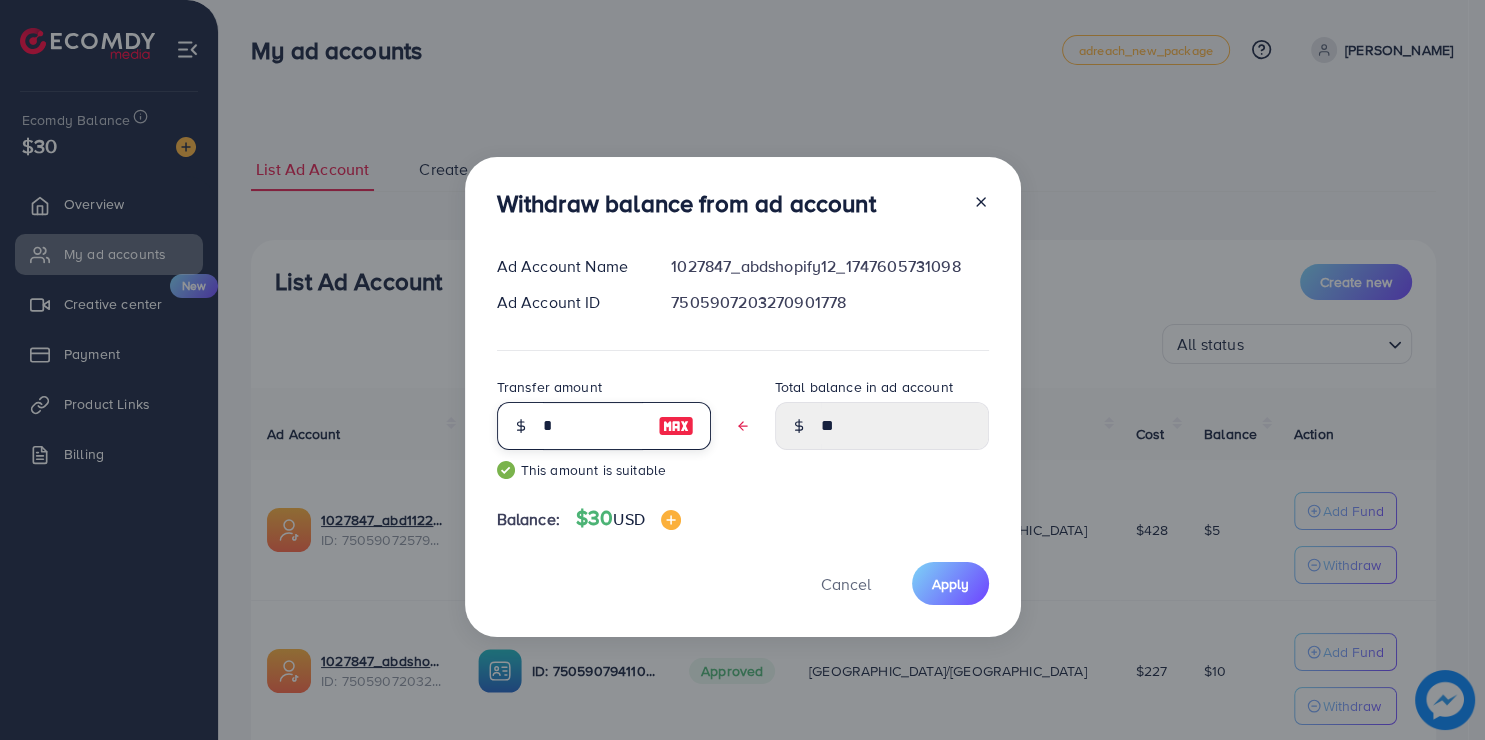 type on "****" 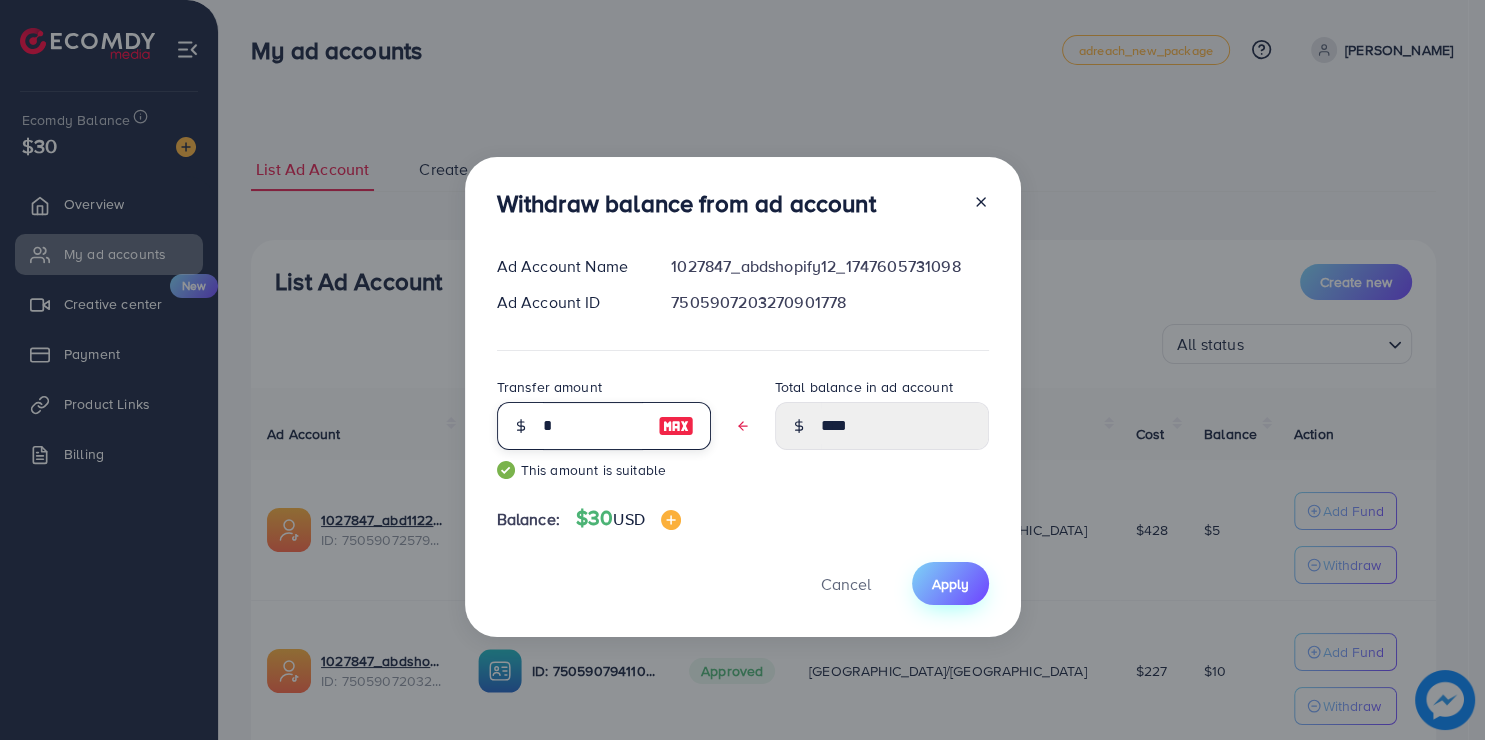 type on "*" 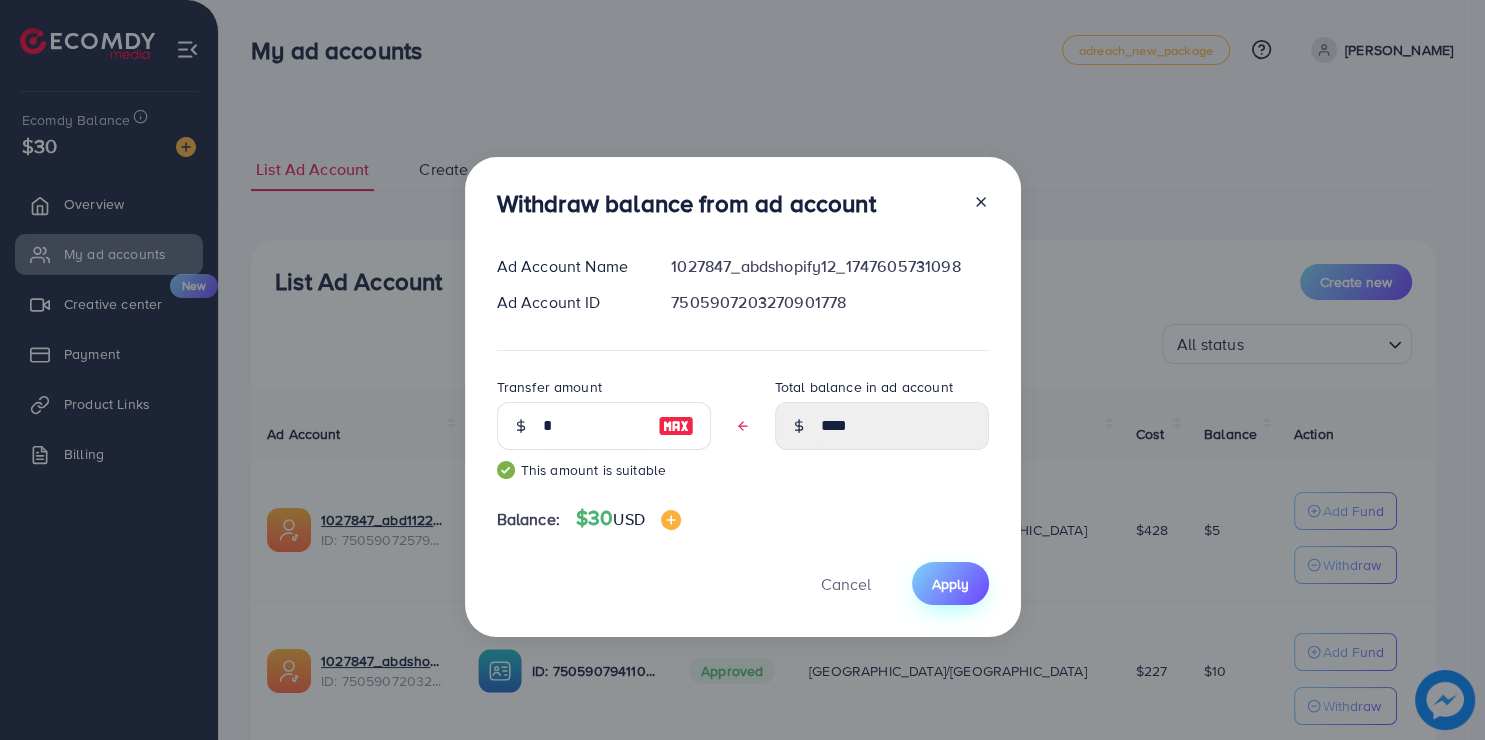 click on "Apply" at bounding box center [950, 584] 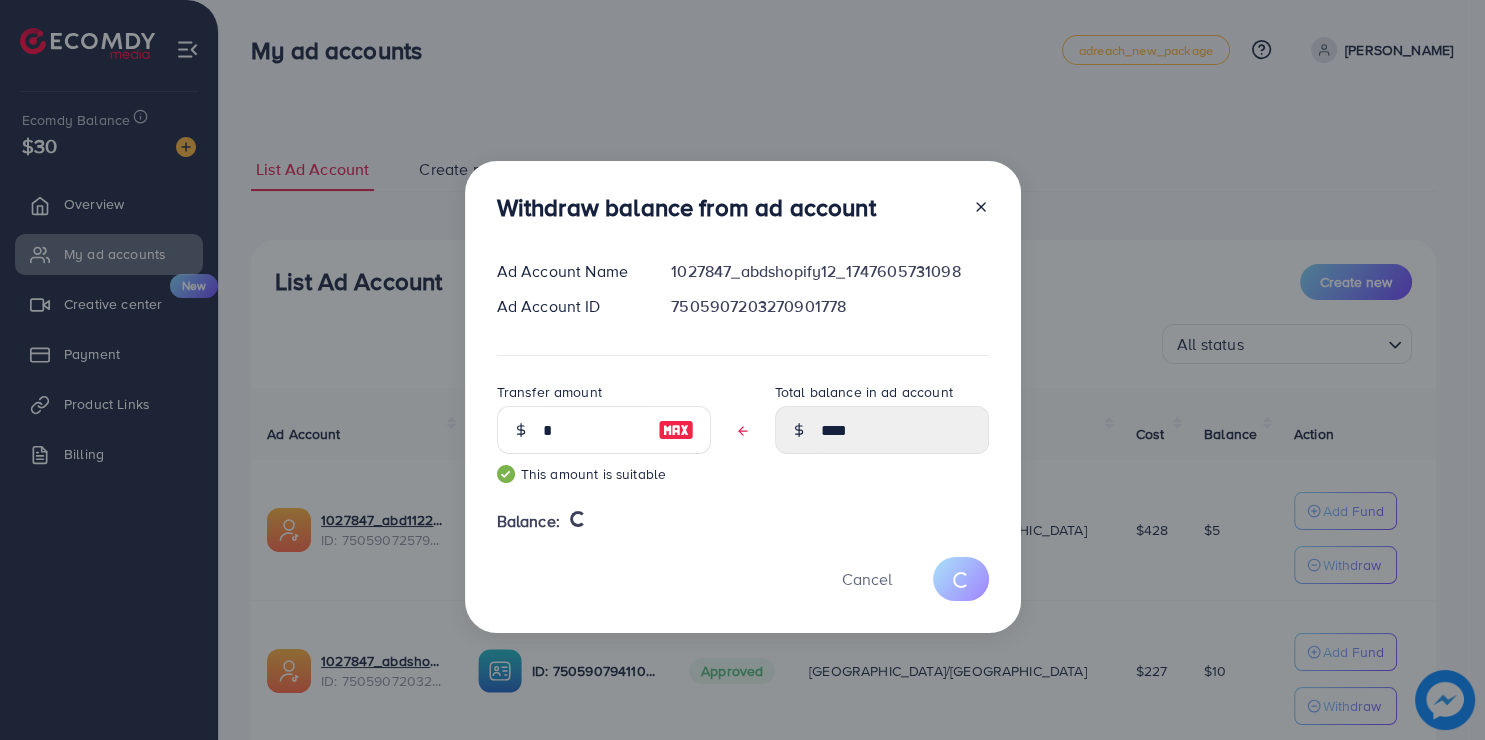 type 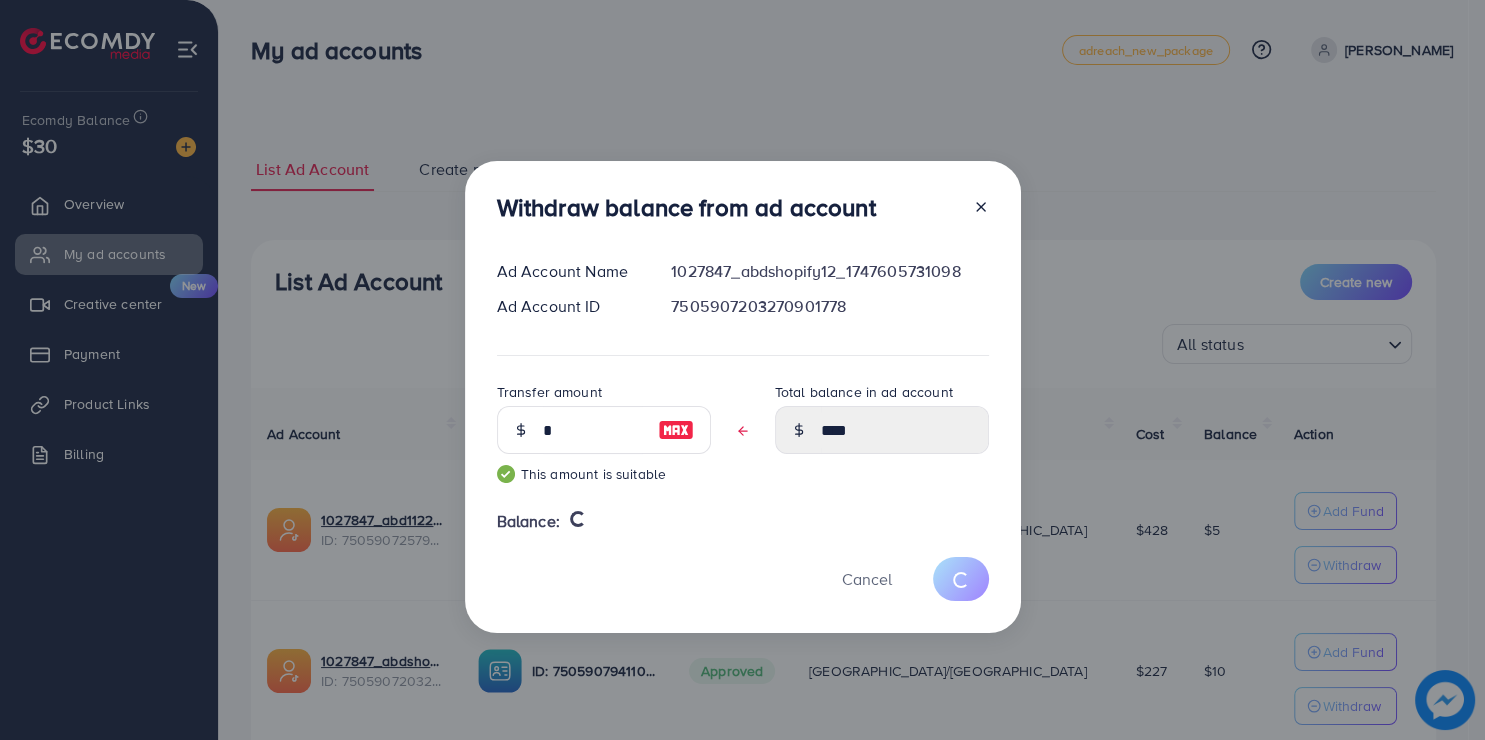 type on "**" 